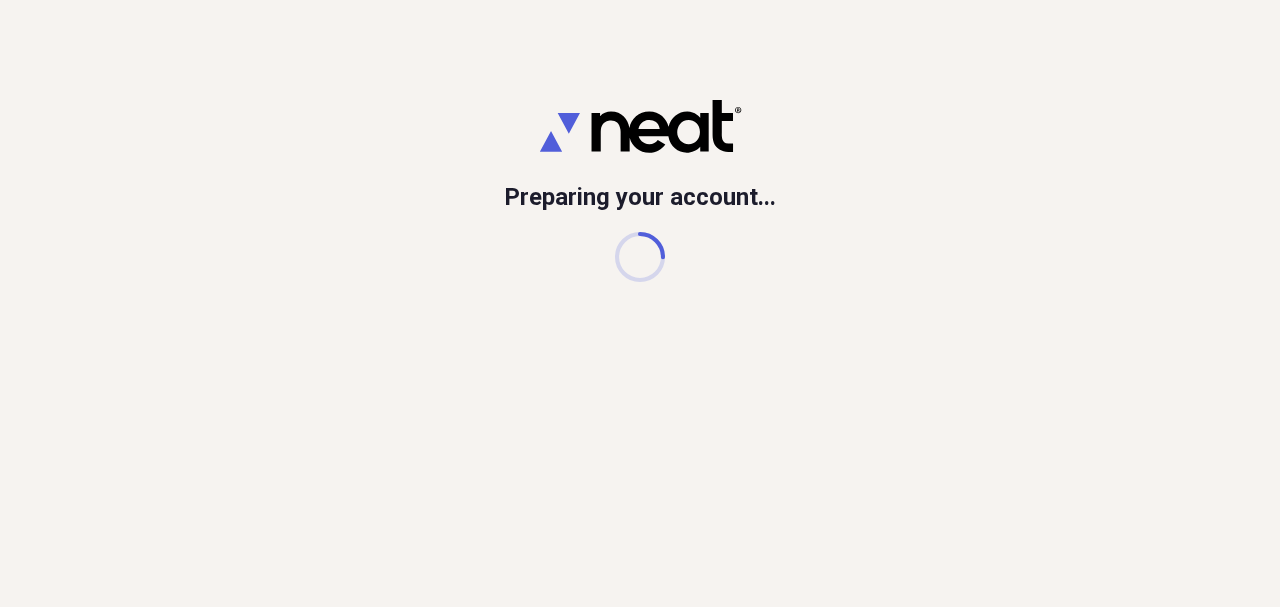 scroll, scrollTop: 0, scrollLeft: 0, axis: both 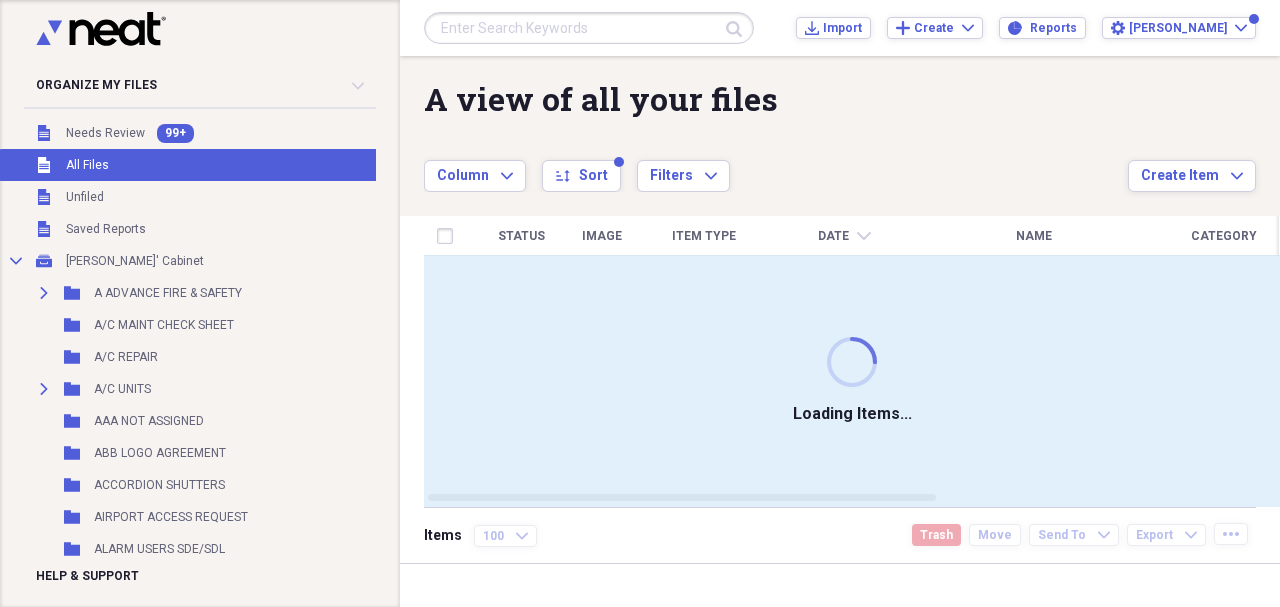 click at bounding box center (589, 28) 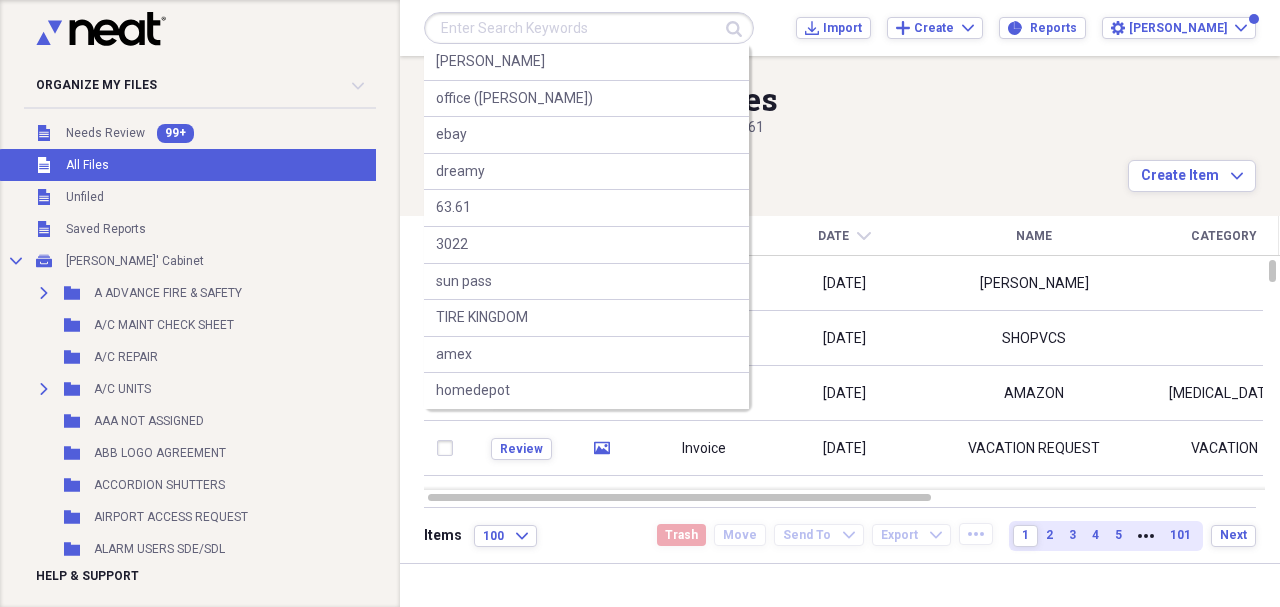 type on "U" 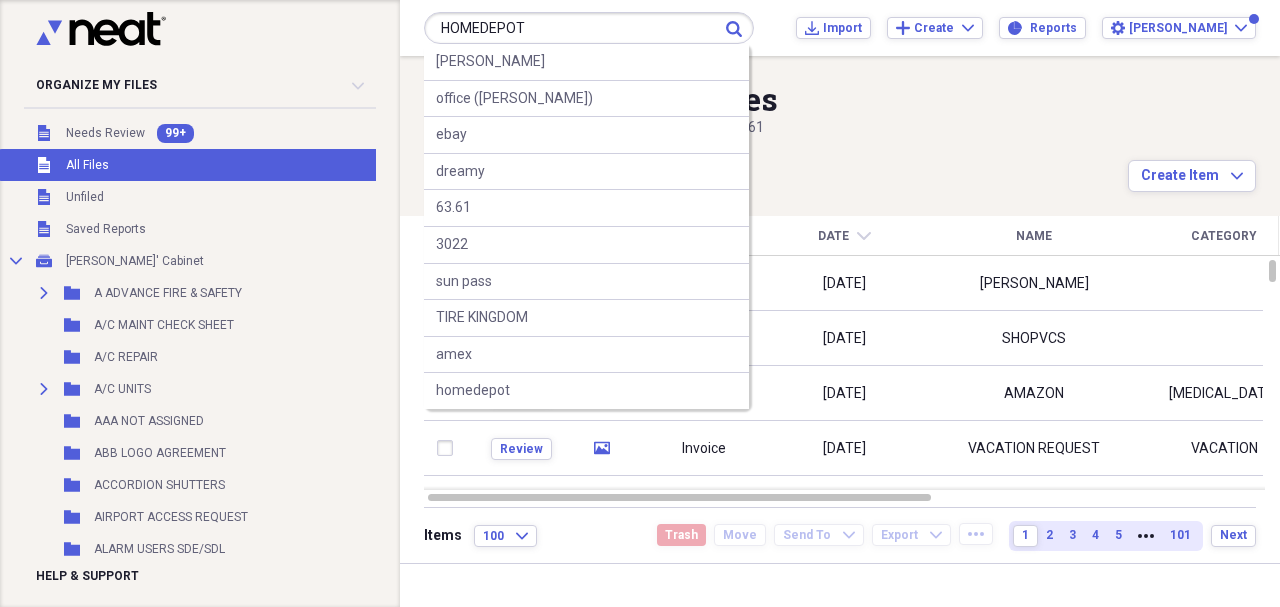 type on "HOMEDEPOT" 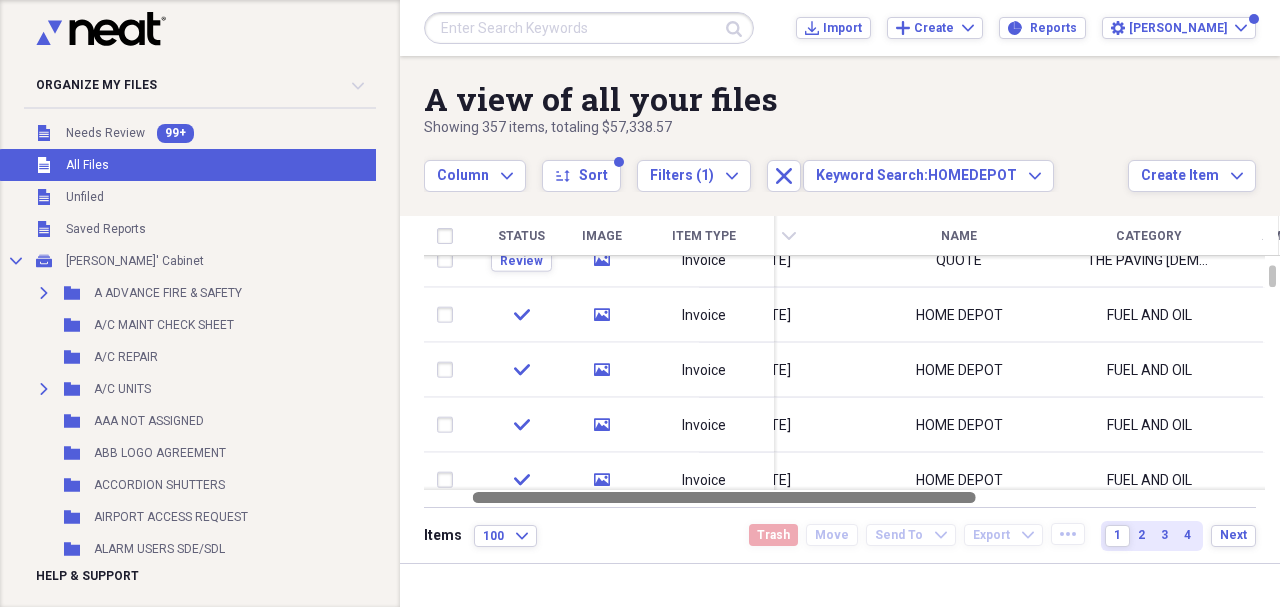 drag, startPoint x: 878, startPoint y: 496, endPoint x: 921, endPoint y: 488, distance: 43.737854 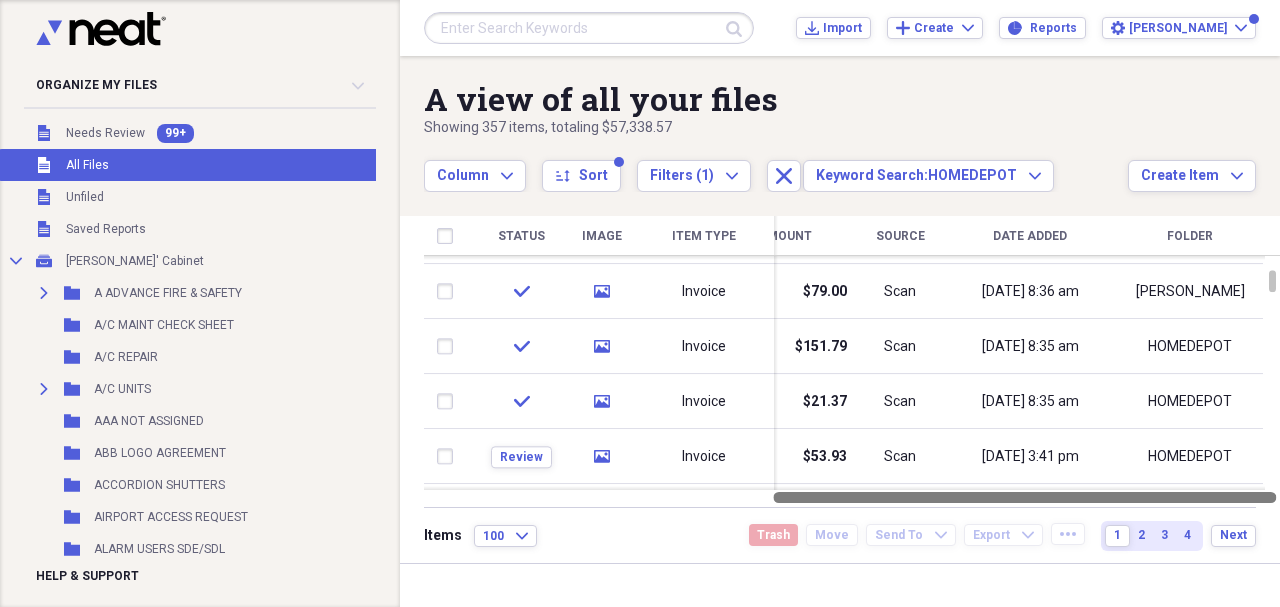 drag, startPoint x: 940, startPoint y: 497, endPoint x: 1284, endPoint y: 484, distance: 344.24554 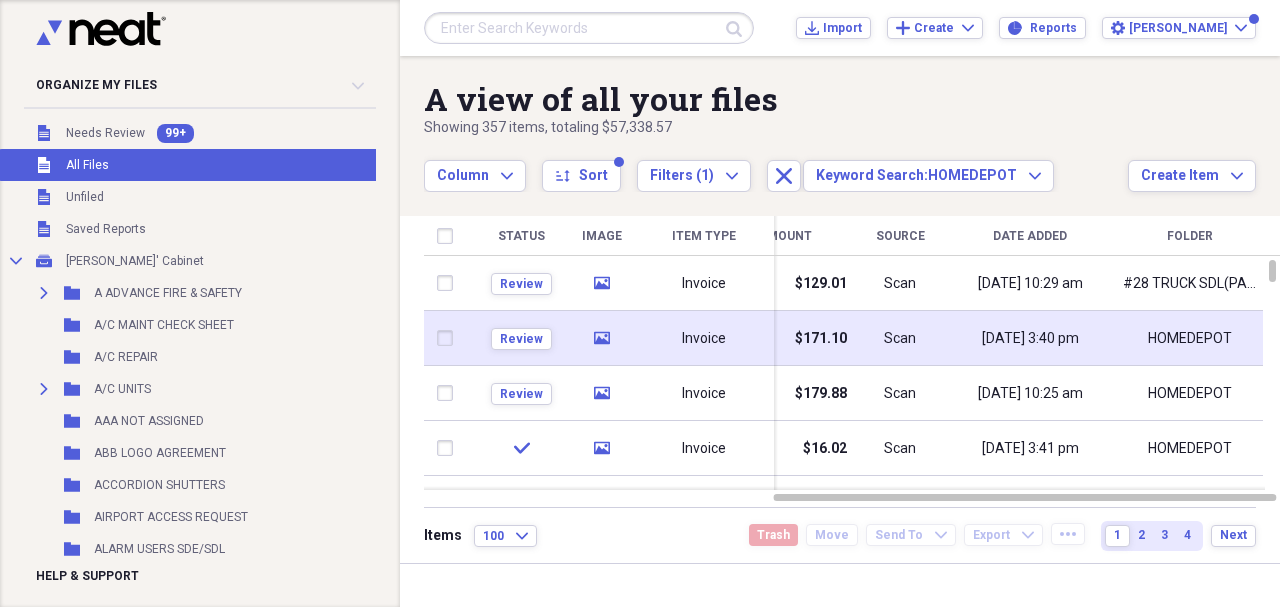 click on "[DATE] 3:40 pm" at bounding box center [1030, 339] 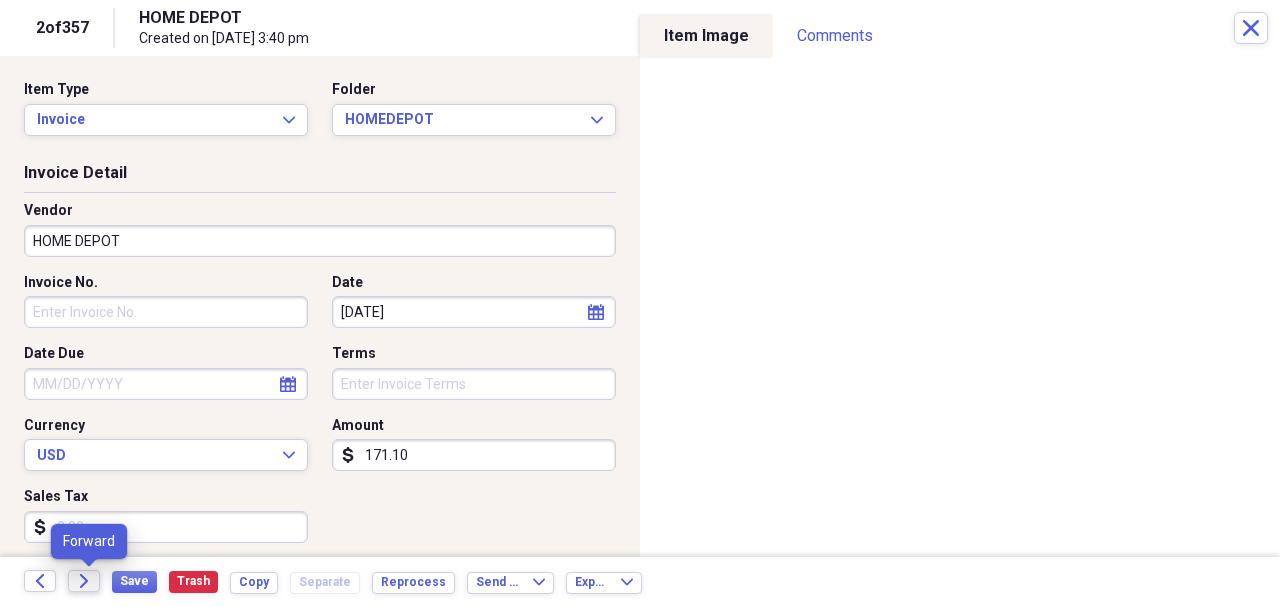 click on "Forward" 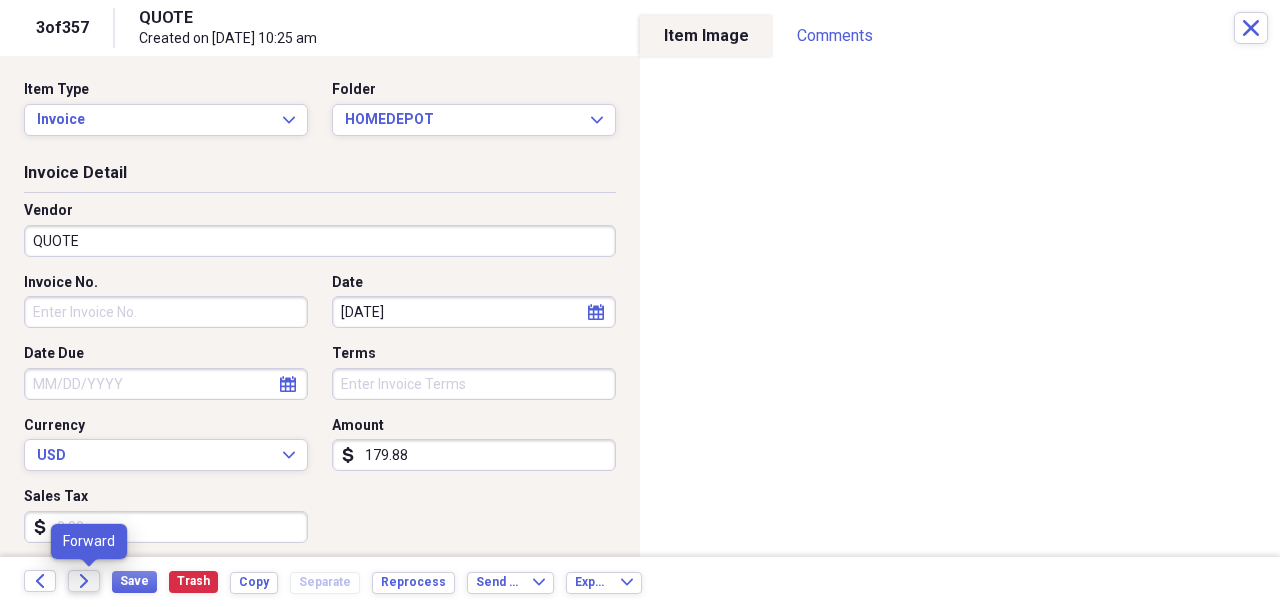 click on "Forward" 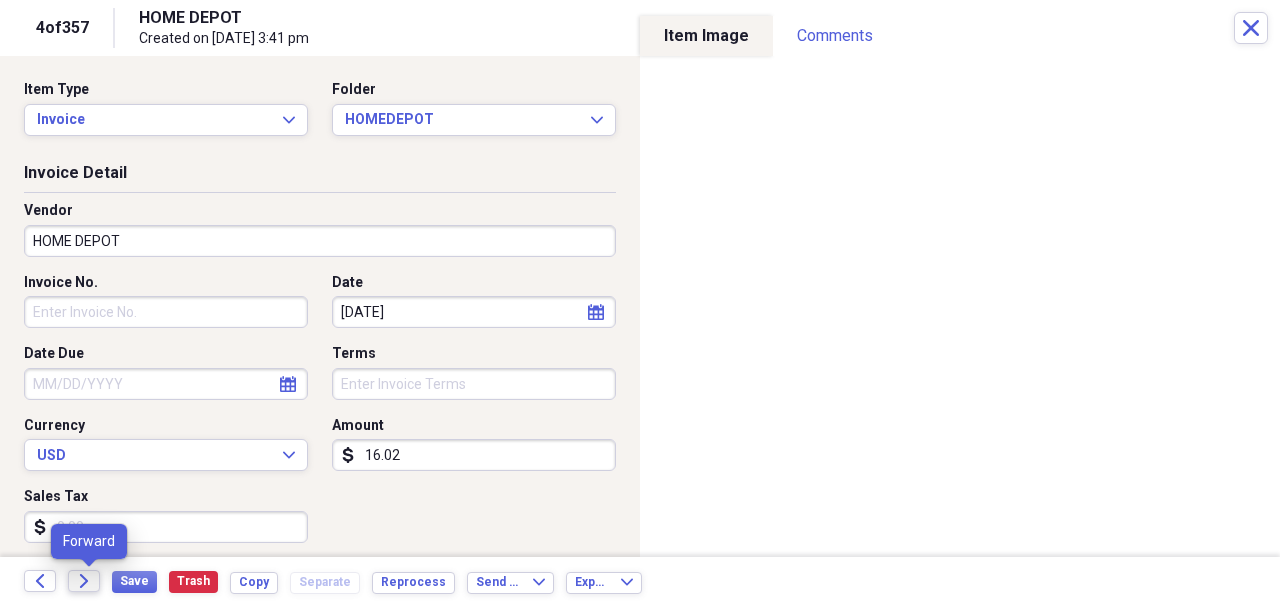 click on "Forward" 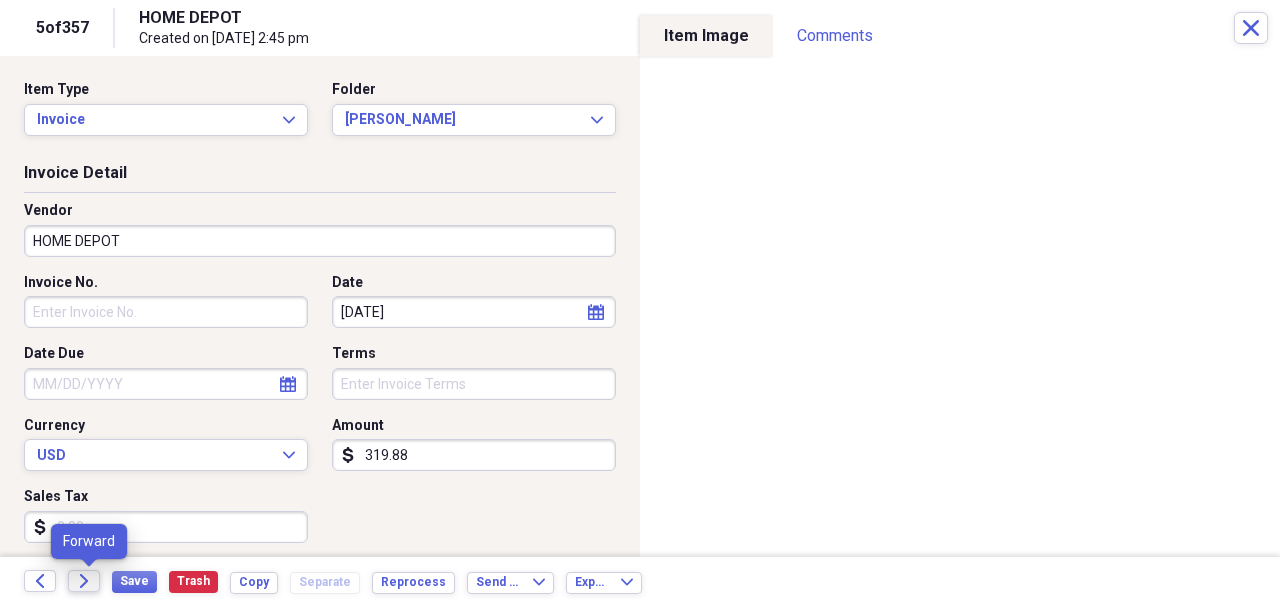 click on "Forward" 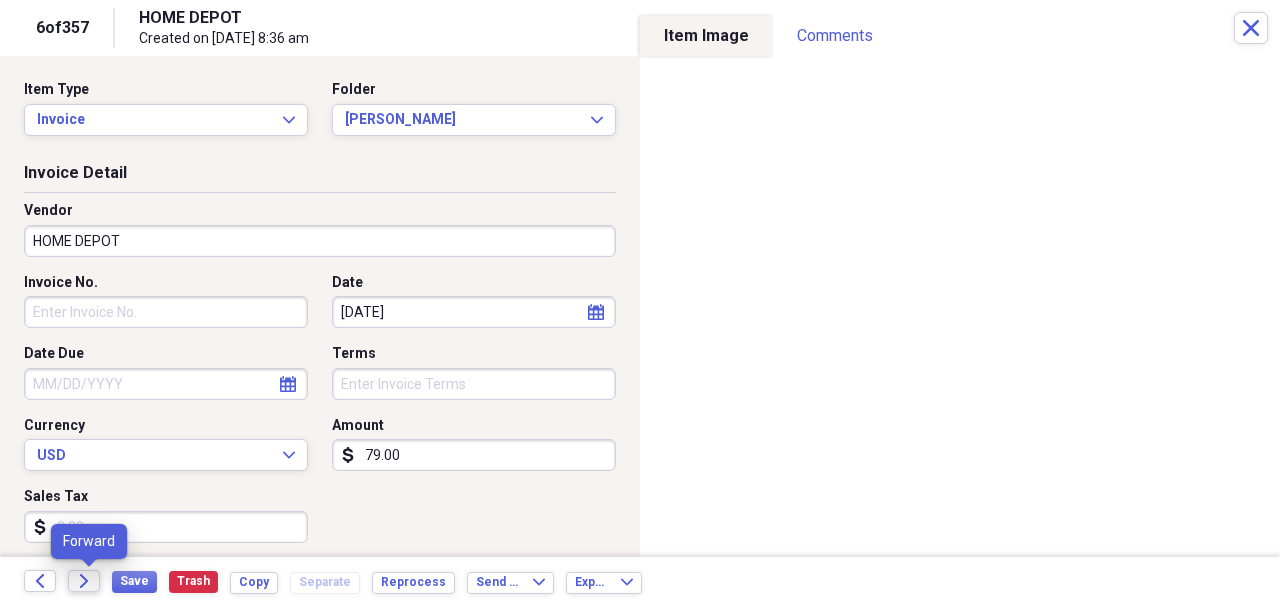 click on "Forward" 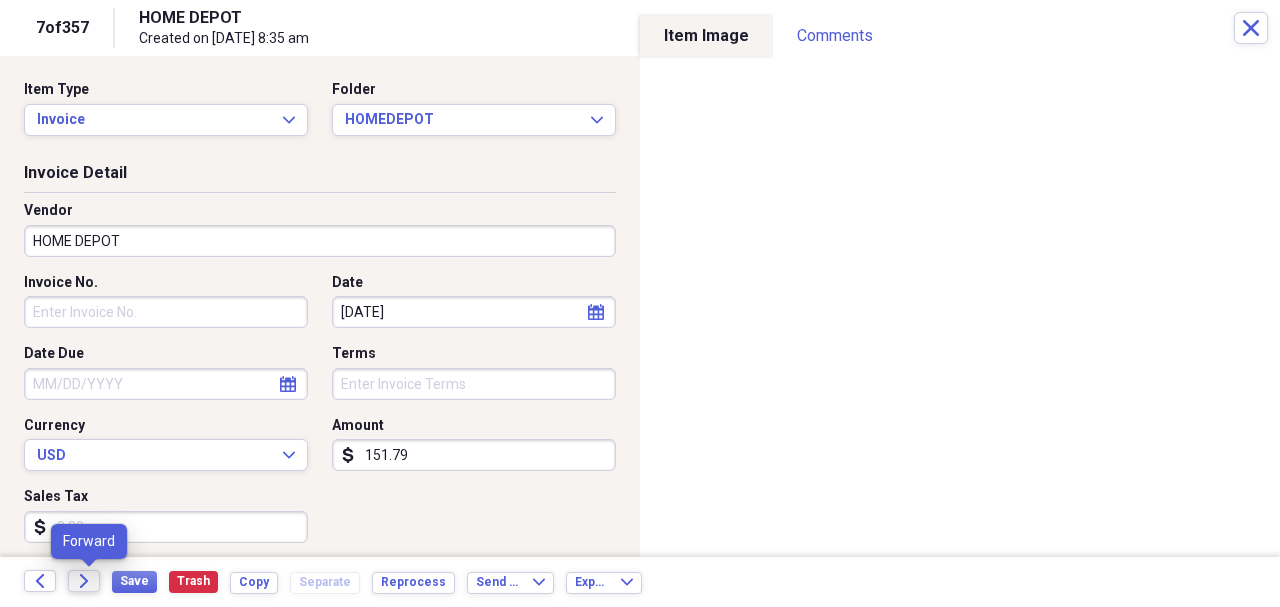 click on "Forward" 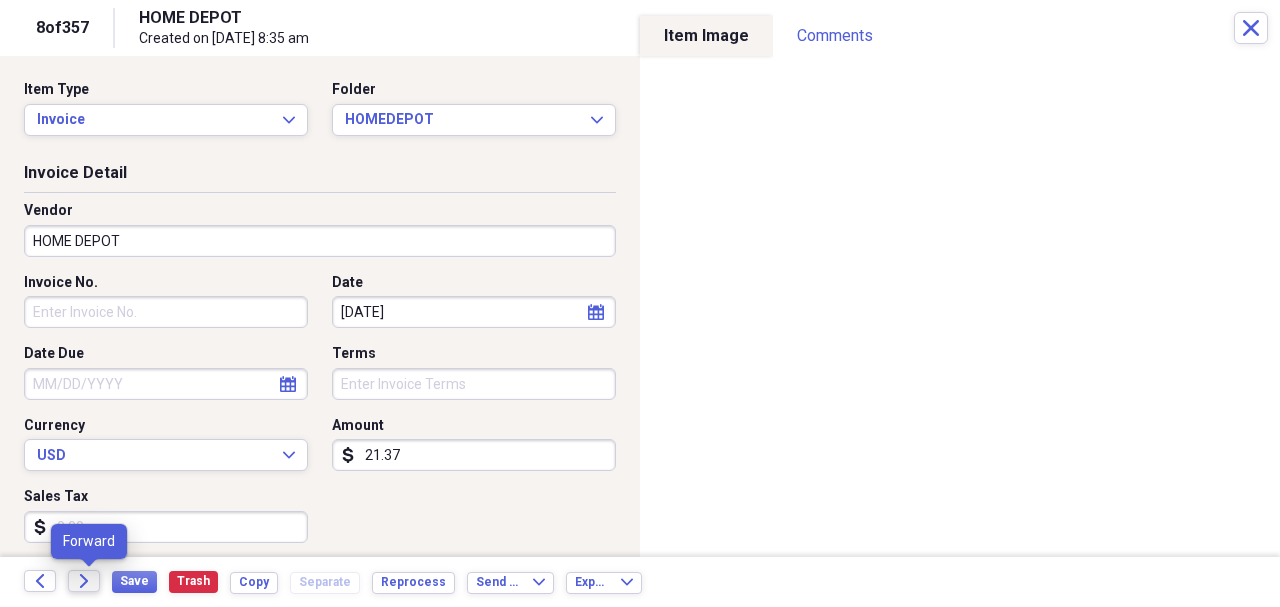 click on "Forward" 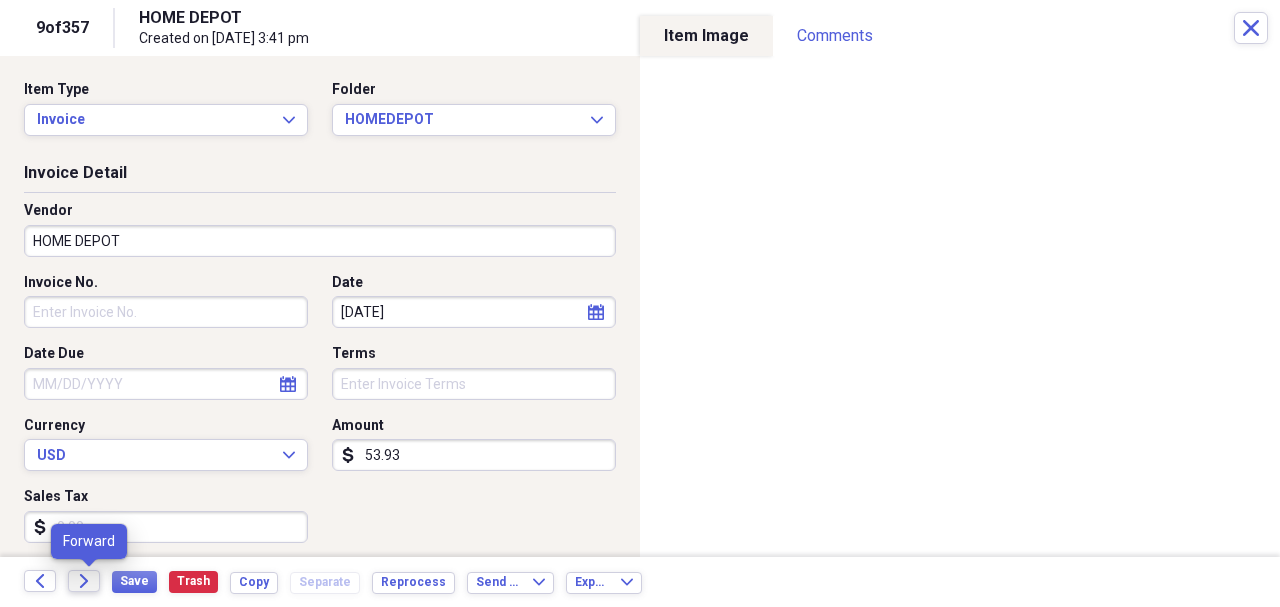 click on "Forward" 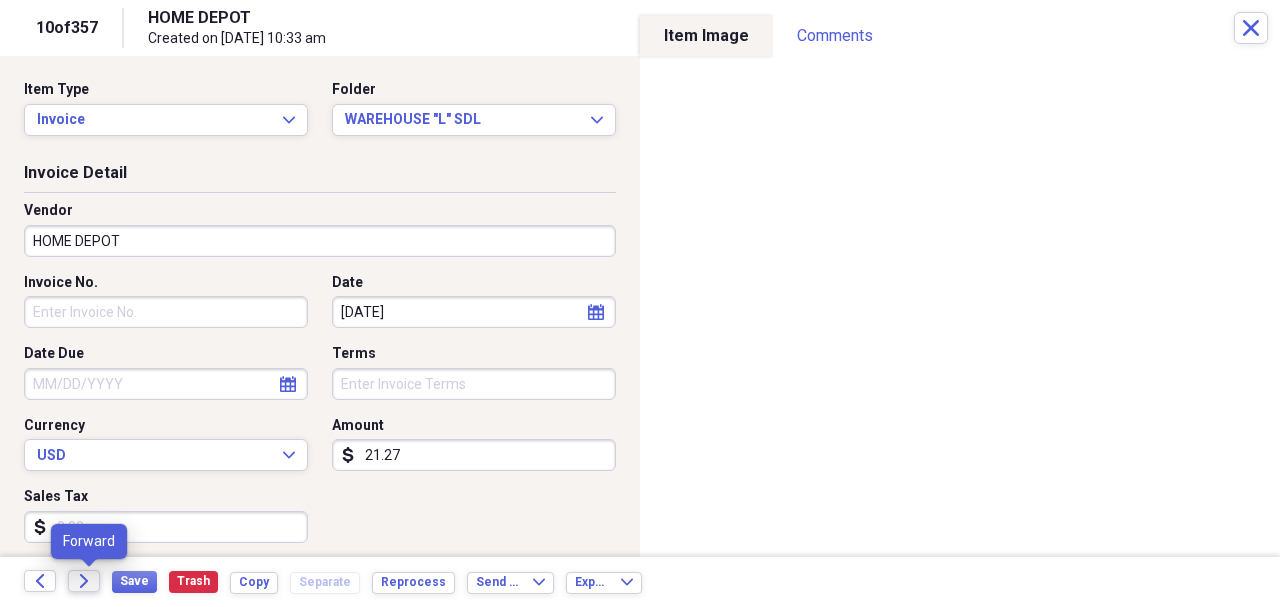 click on "Forward" 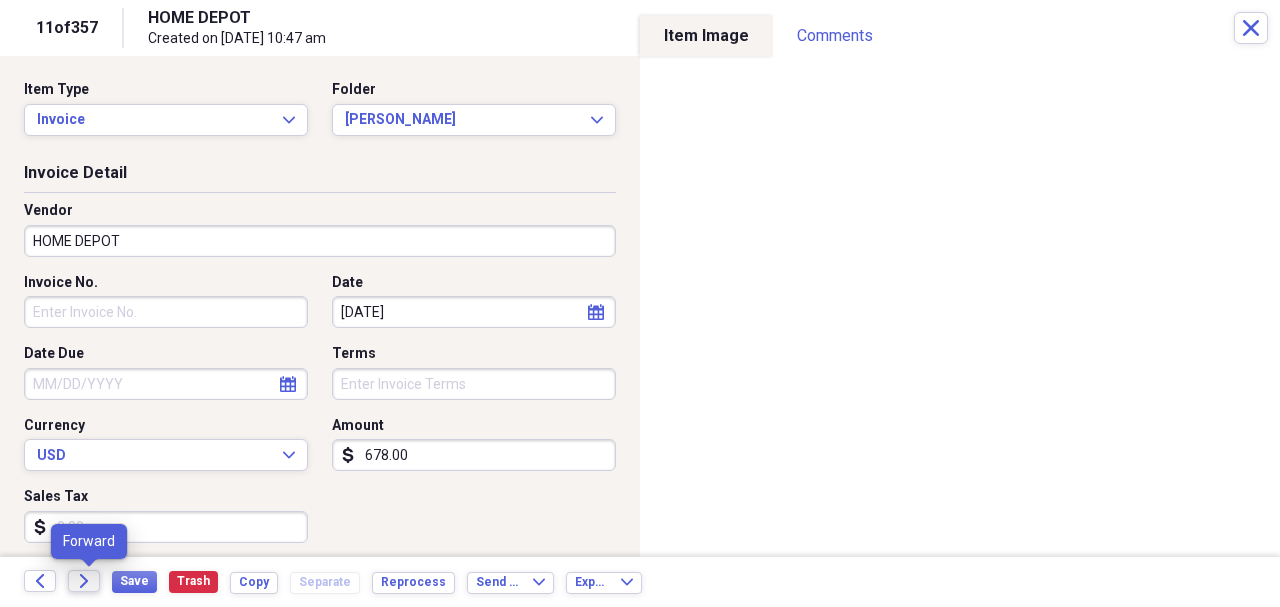 click on "Forward" 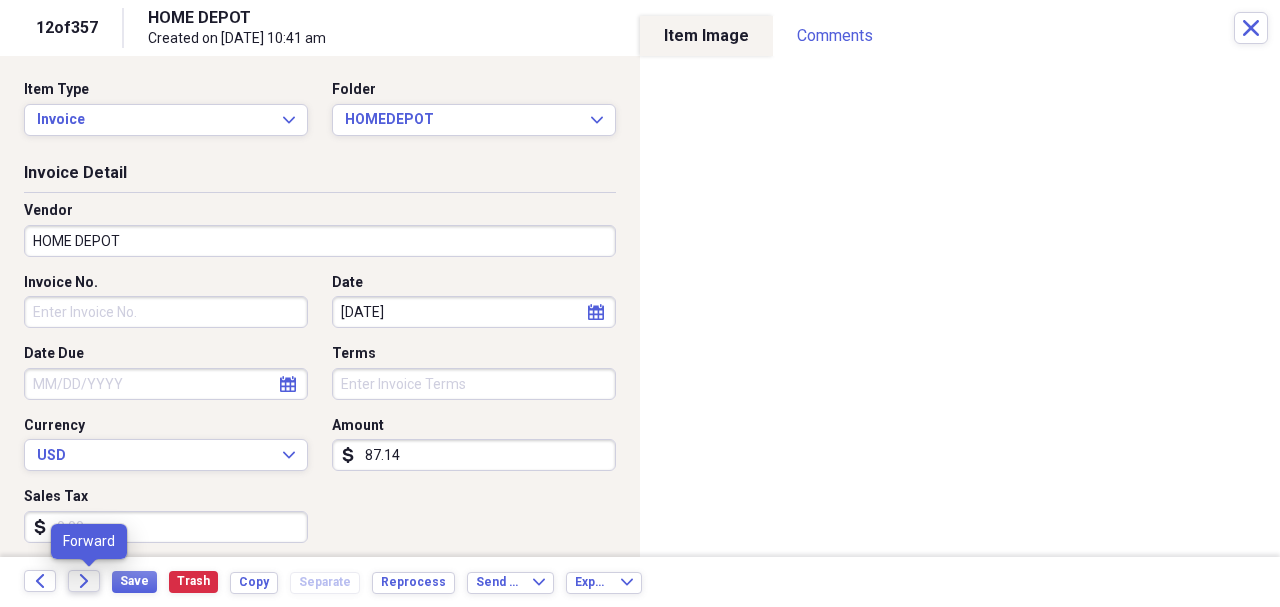 click on "Forward" 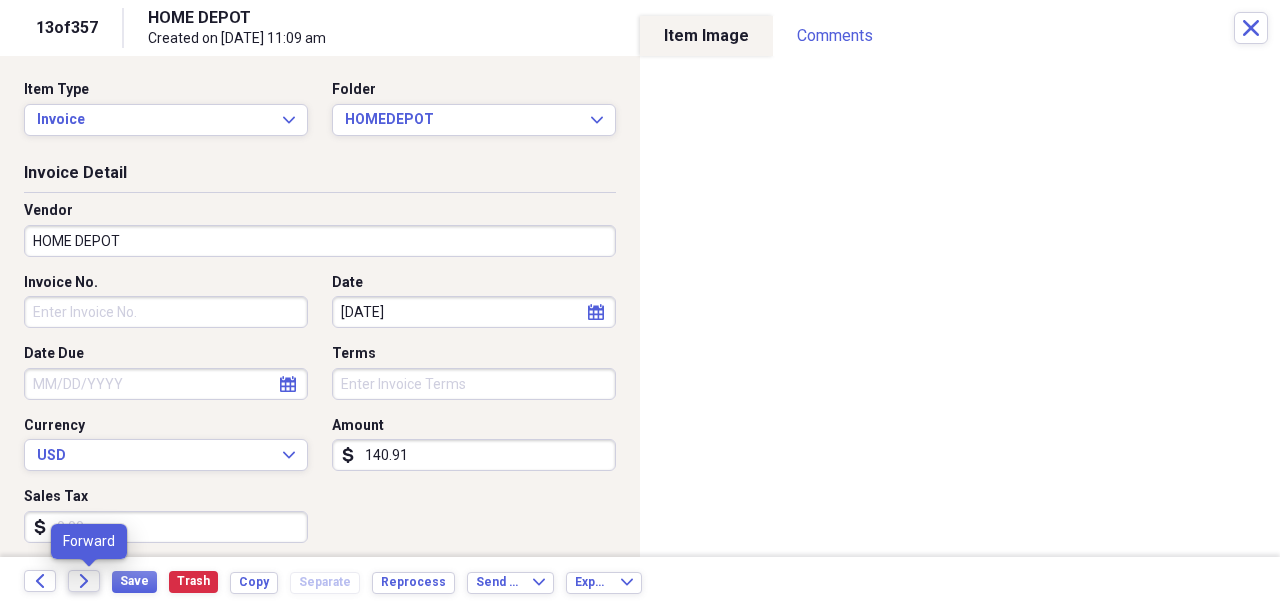 click on "Forward" 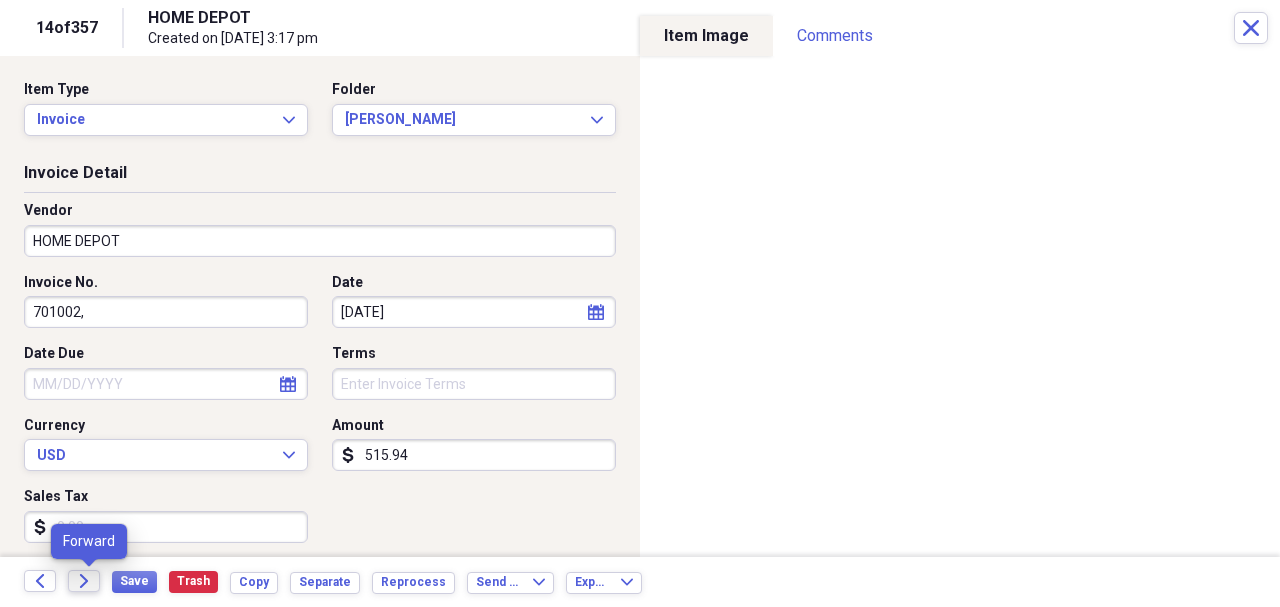 click on "Forward" 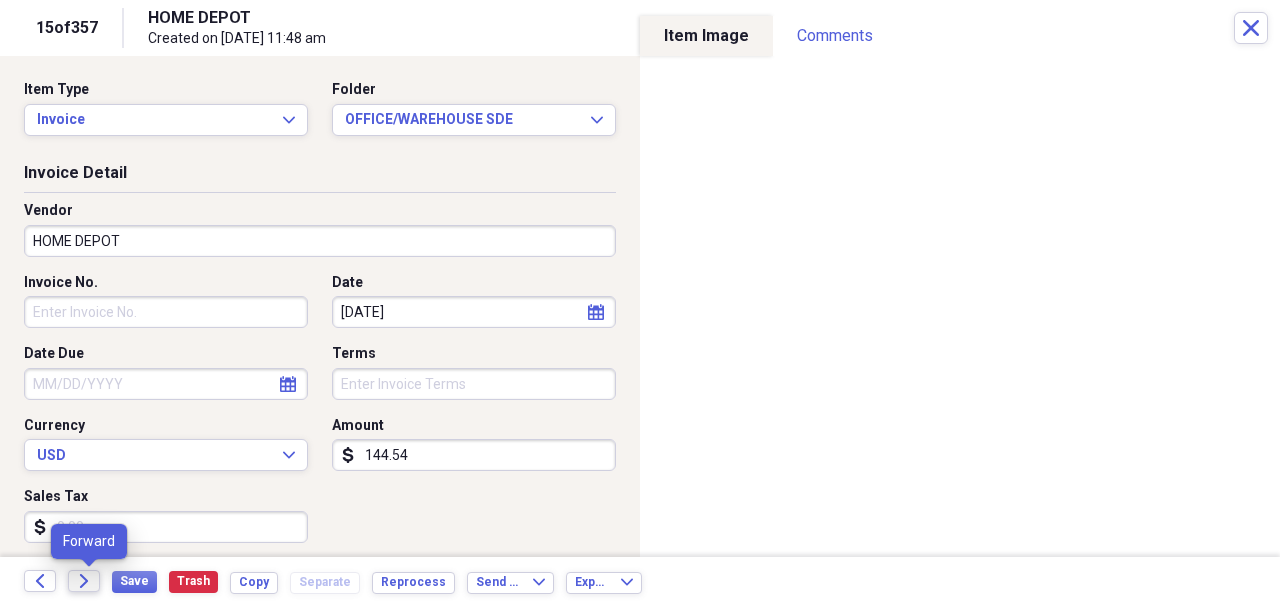 click on "Forward" 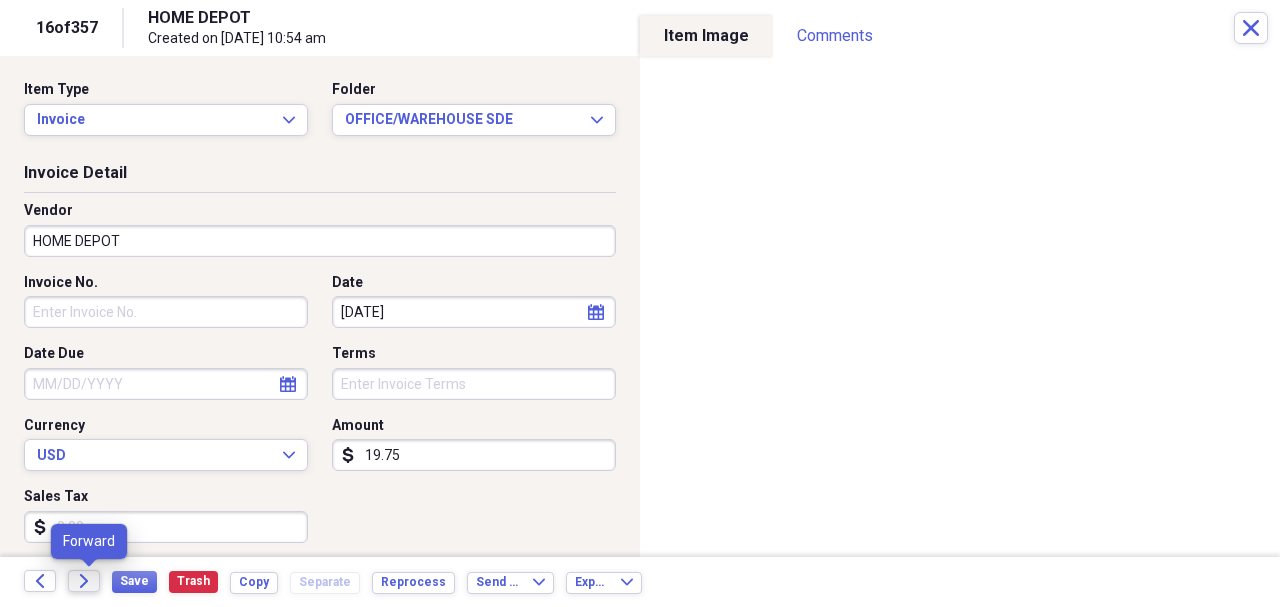 click on "Forward" 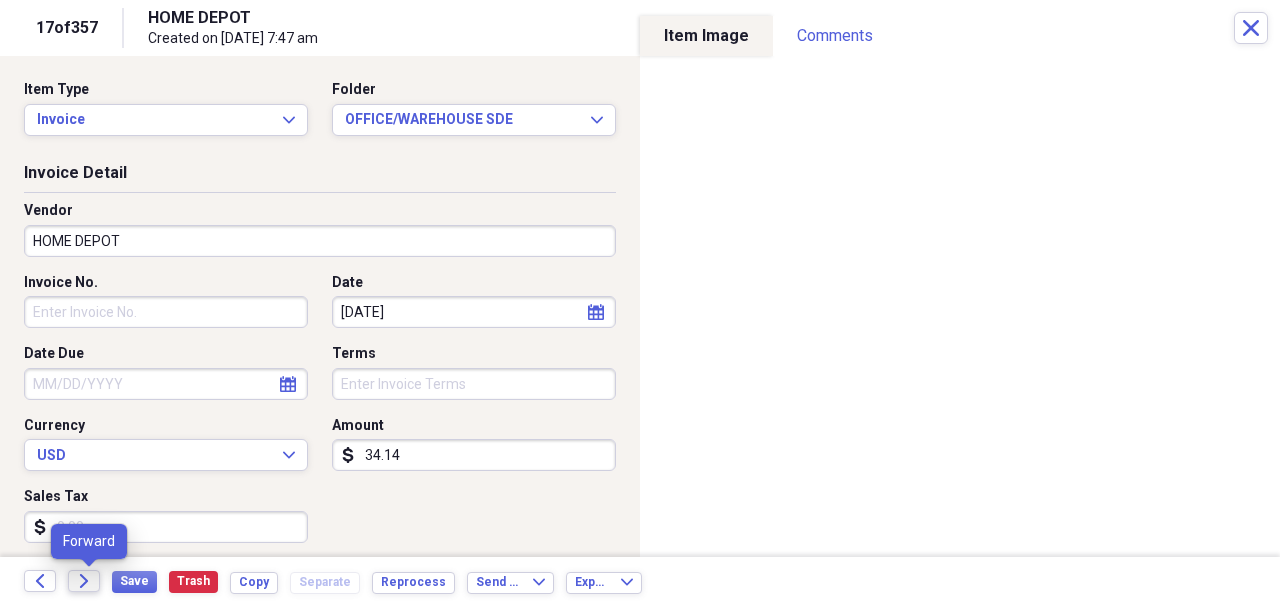click on "Forward" 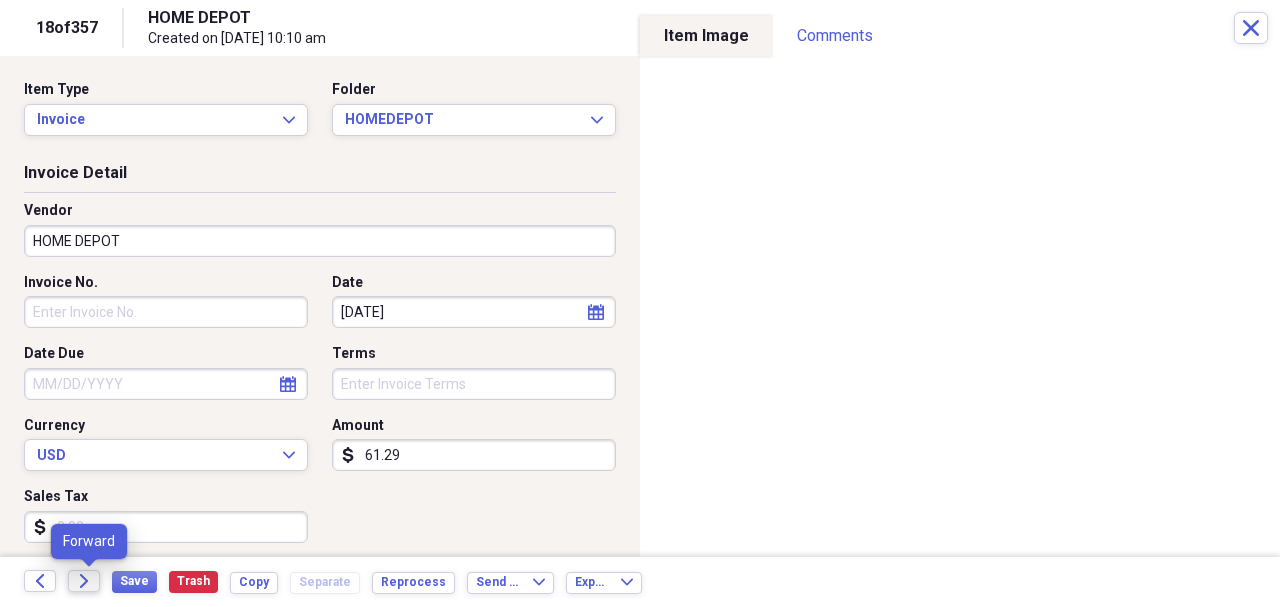 click on "Forward" 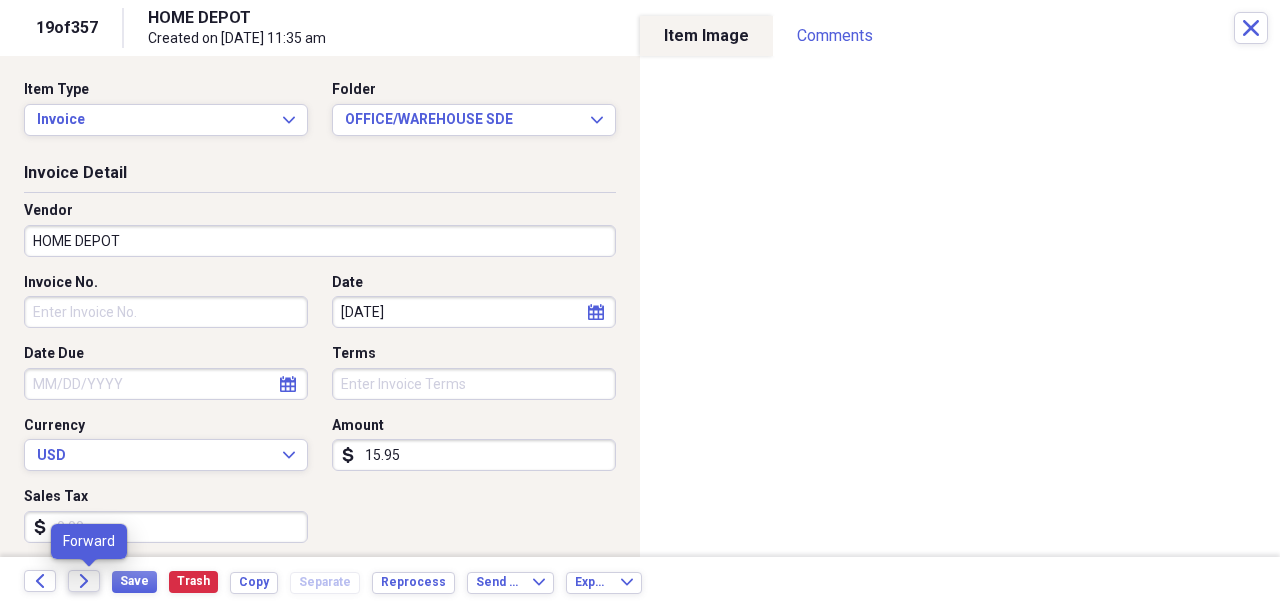 click on "Forward" 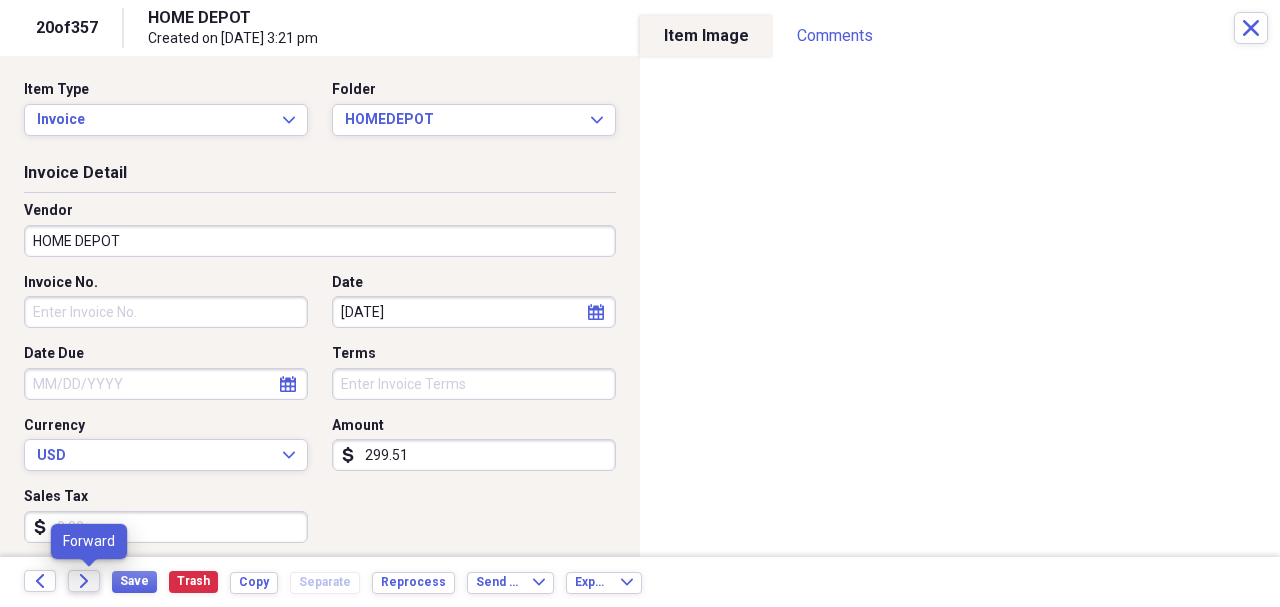 click on "Forward" 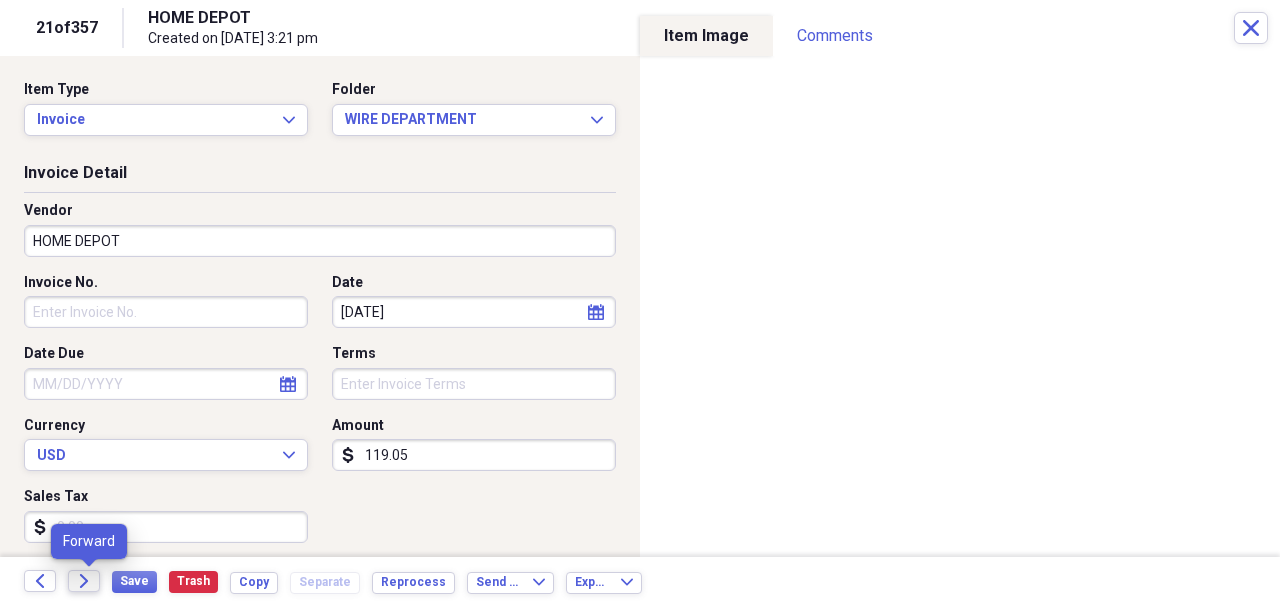 click on "Forward" 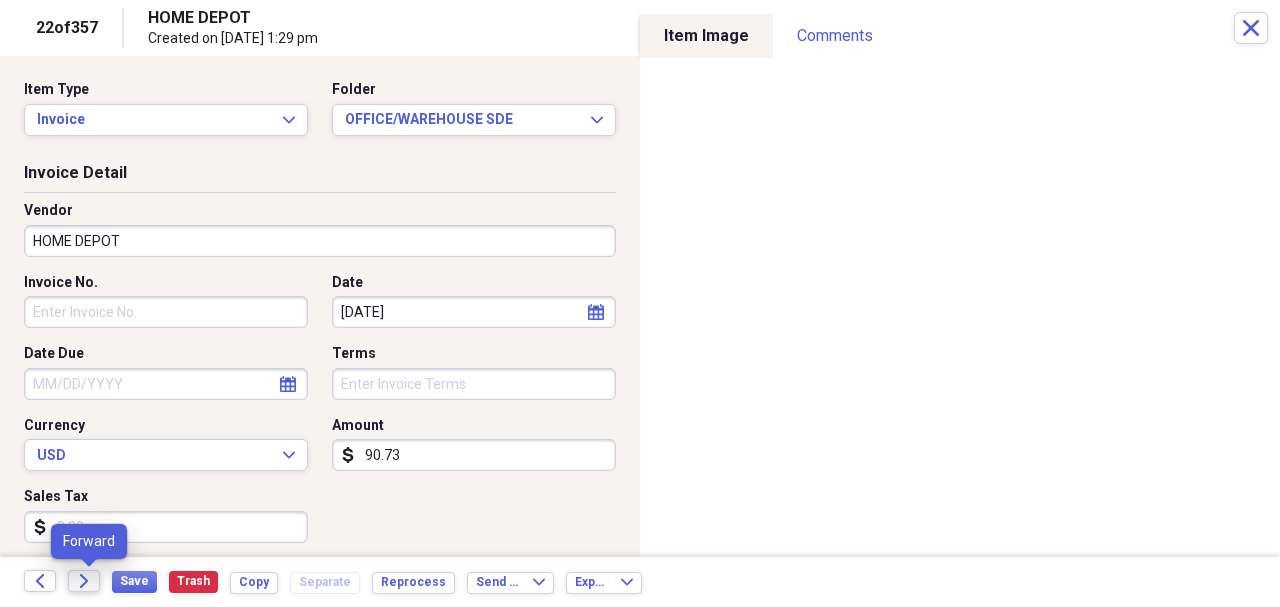 click on "Forward" 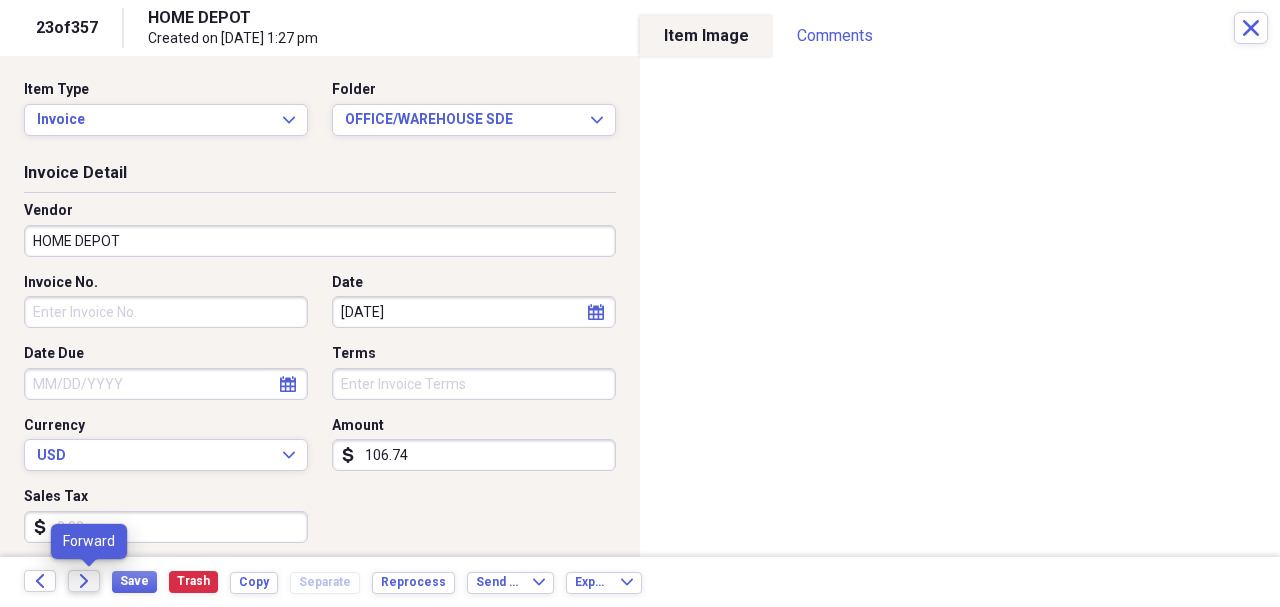click on "Forward" 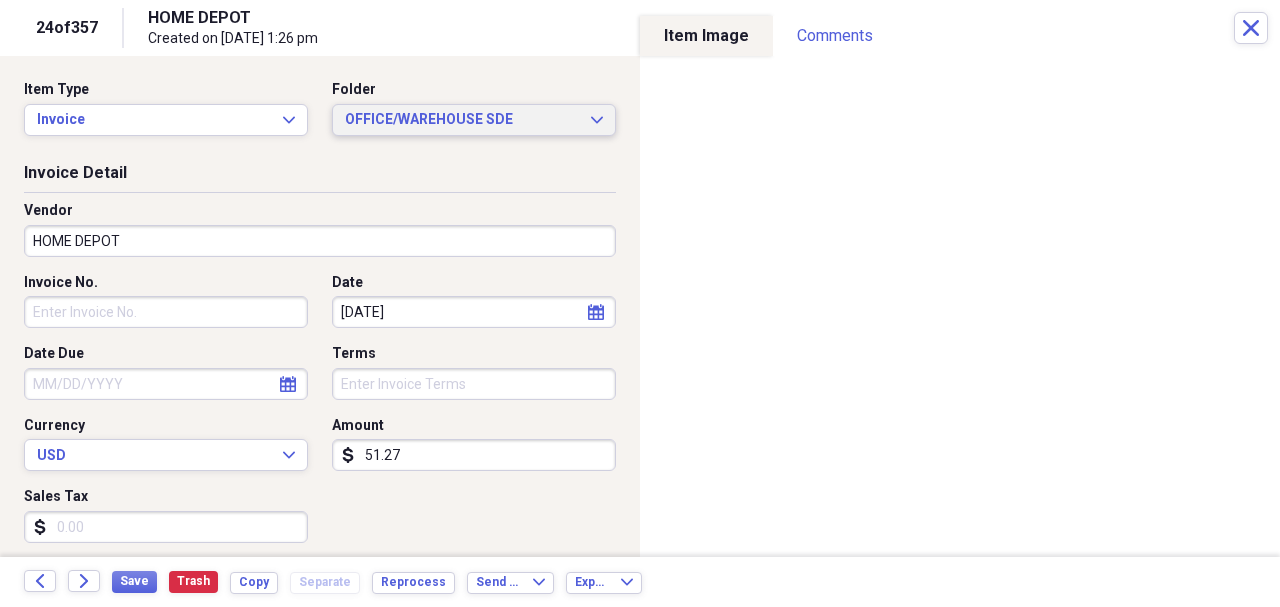 click on "Expand" 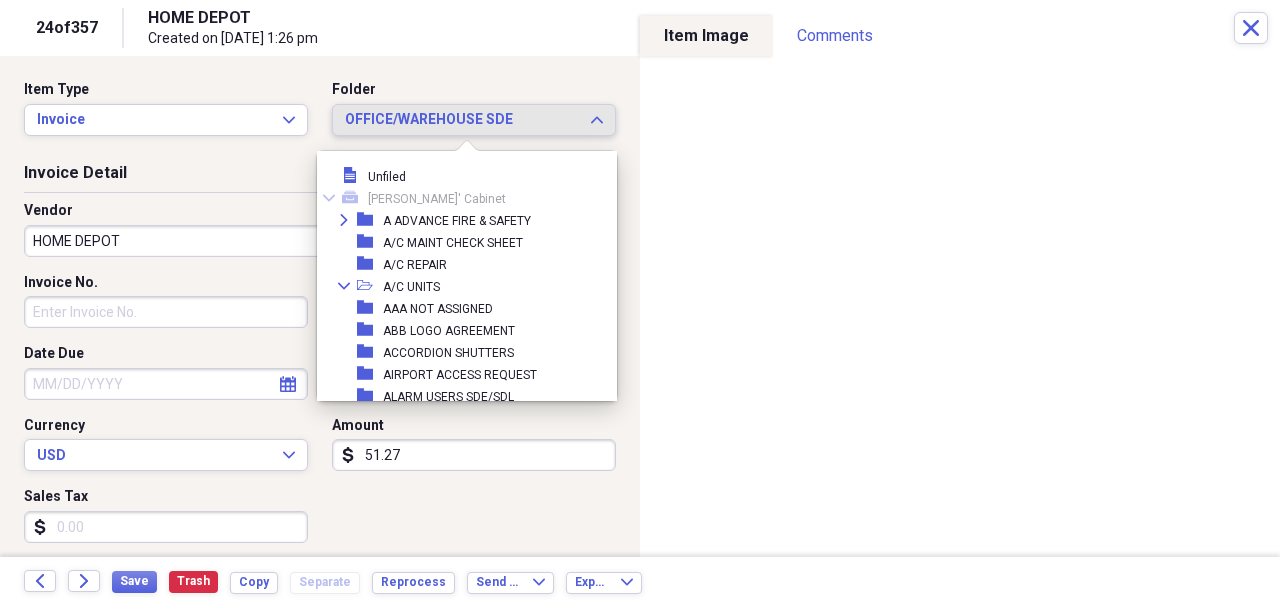 click on "Expand" 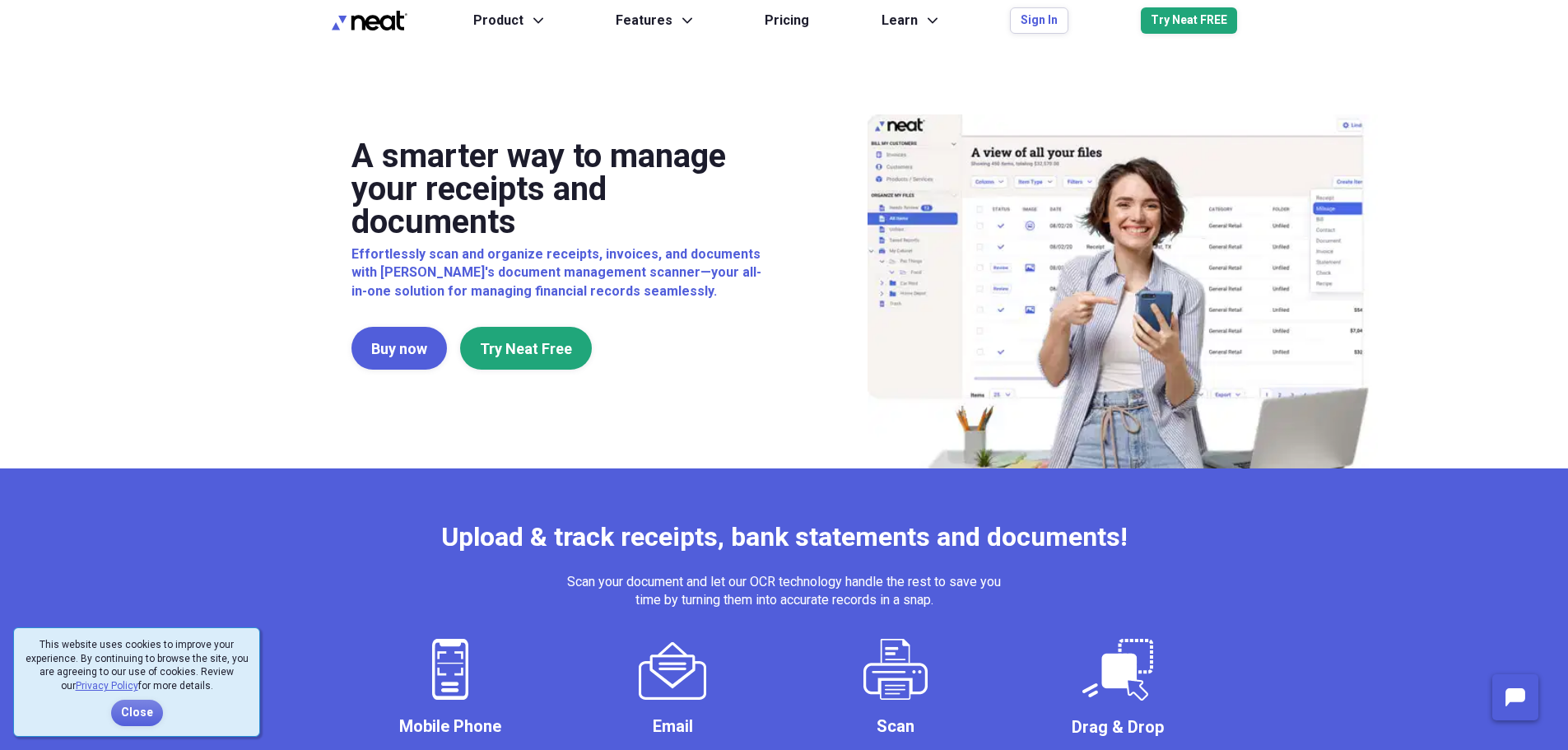 scroll, scrollTop: 0, scrollLeft: 0, axis: both 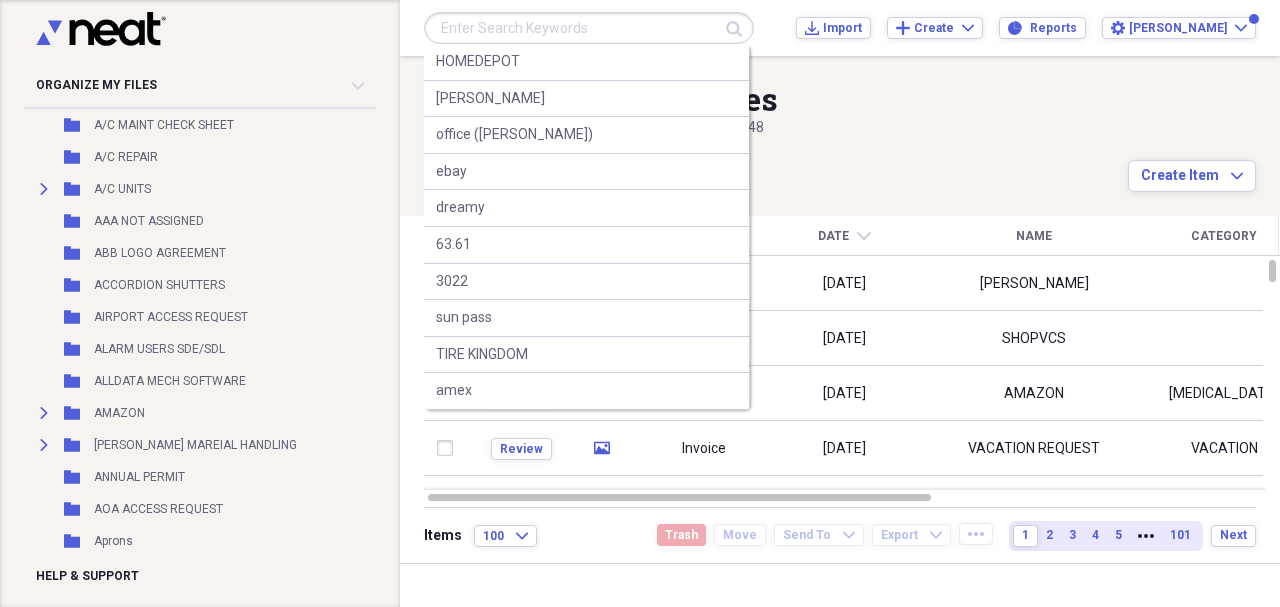 click at bounding box center (589, 28) 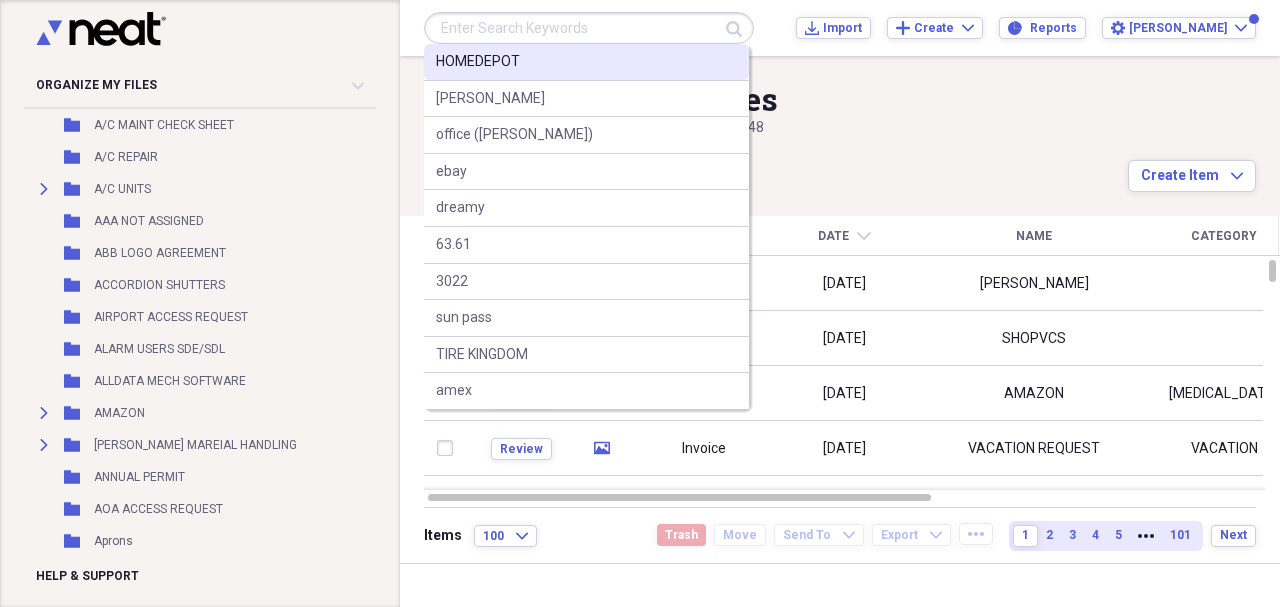 click on "HOMEDEPOT" at bounding box center (478, 62) 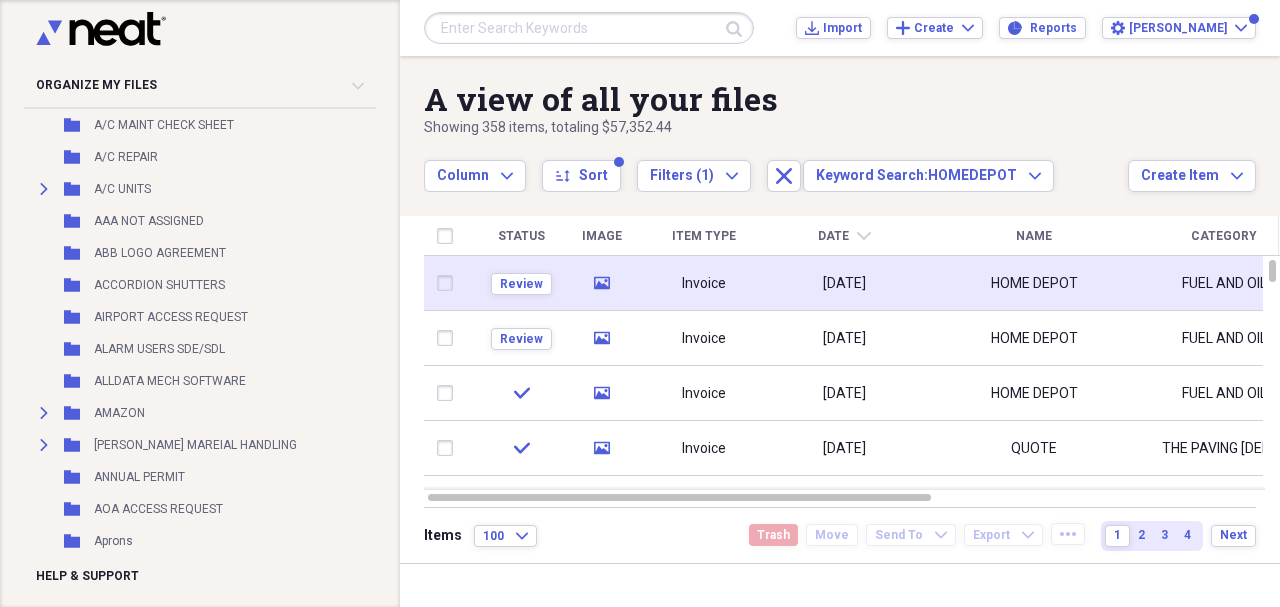 click on "[DATE]" at bounding box center [844, 283] 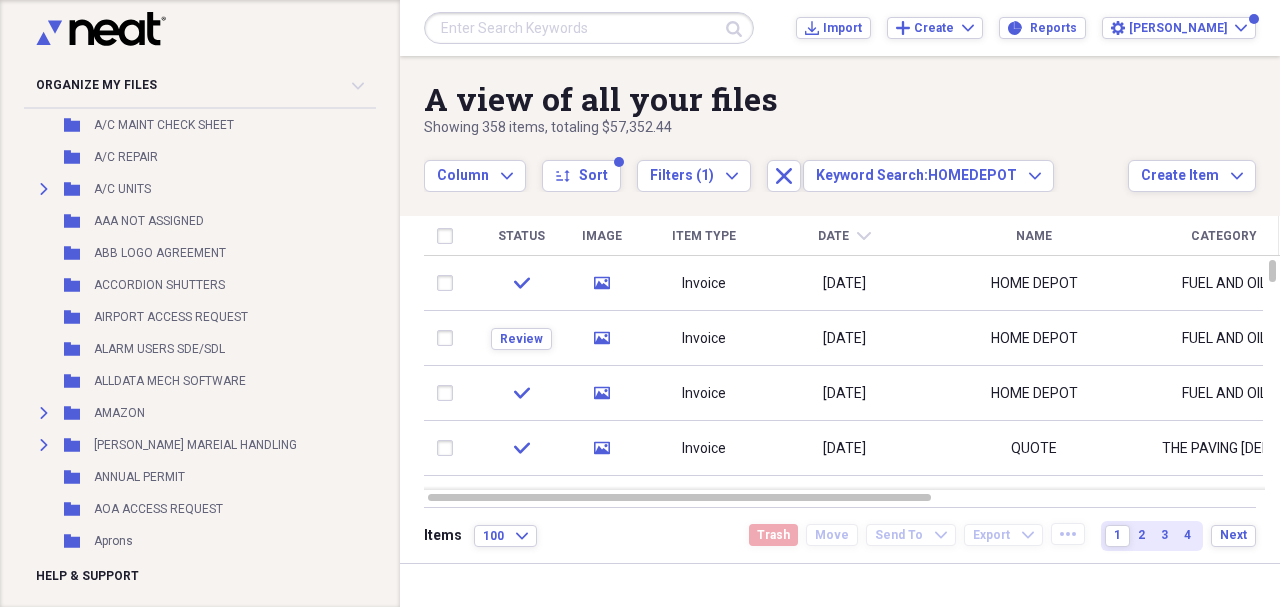 click on "Date" at bounding box center (833, 236) 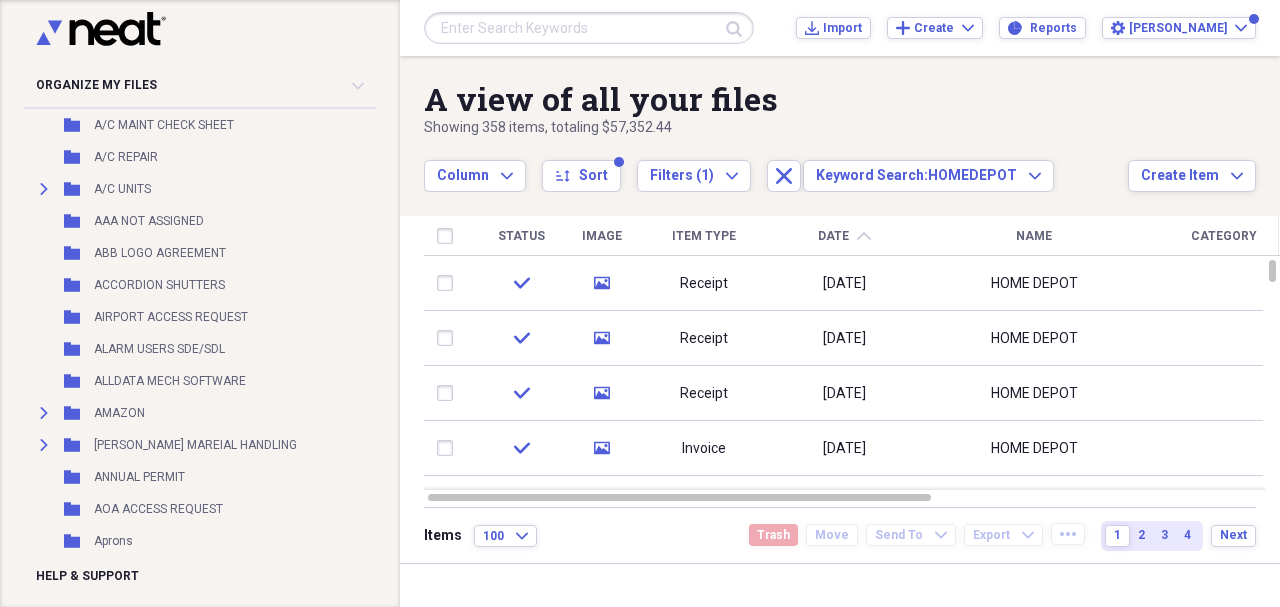 click on "Date" at bounding box center [833, 236] 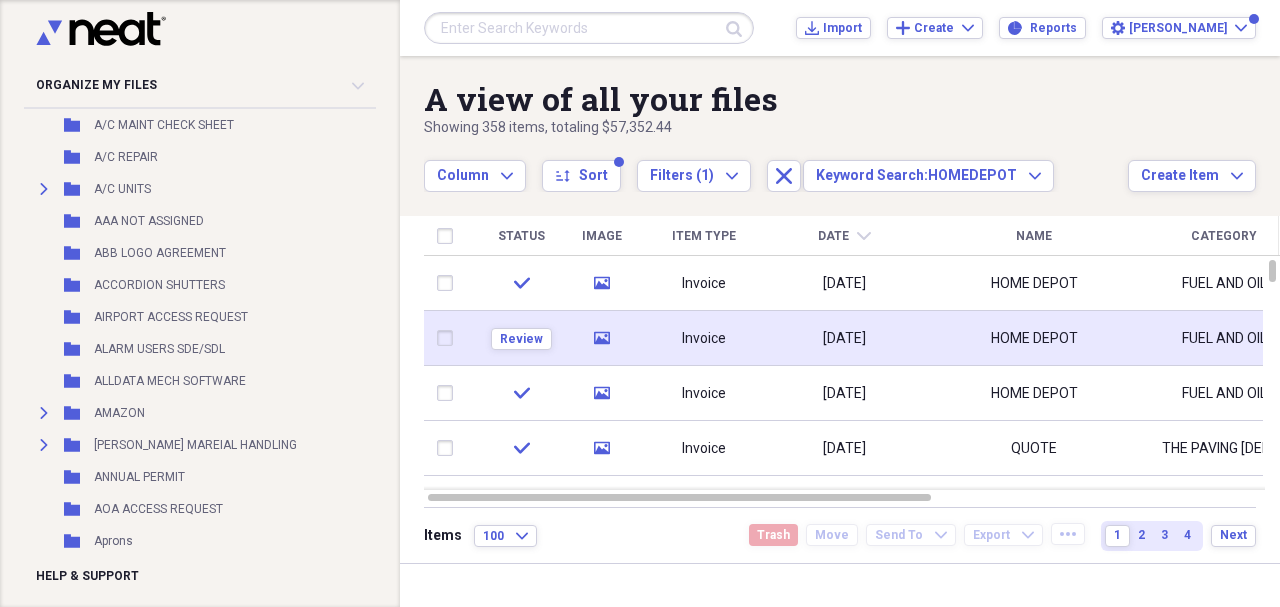 click on "[DATE]" at bounding box center [844, 339] 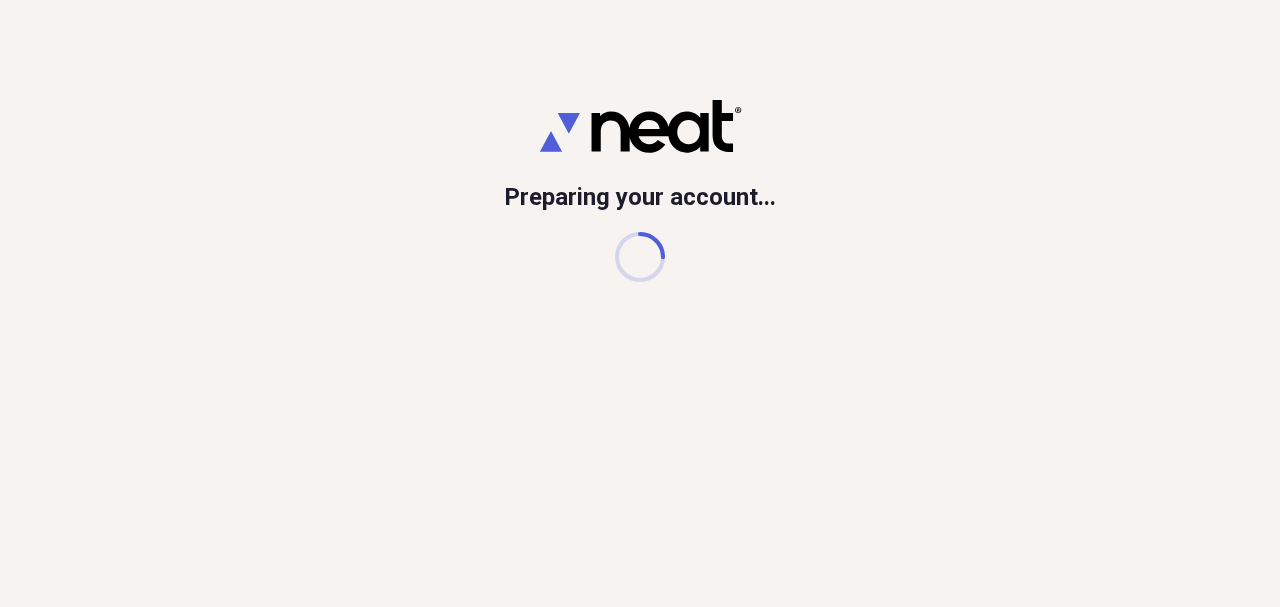 scroll, scrollTop: 0, scrollLeft: 0, axis: both 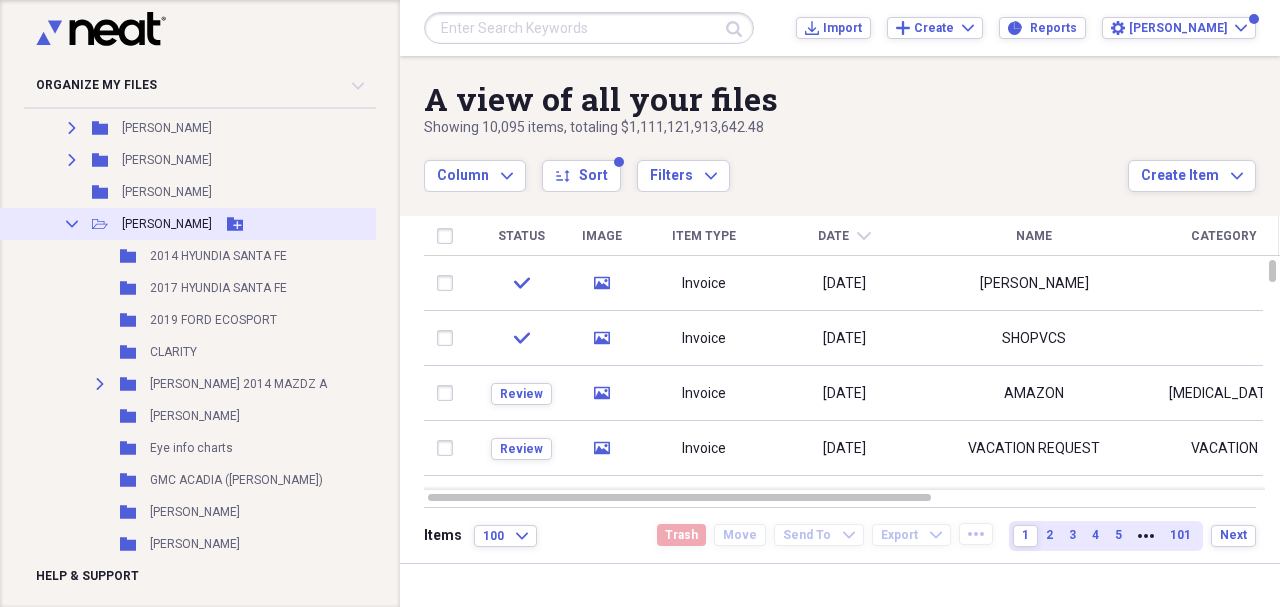 click on "Collapse Open Folder JAMES C Add Folder" at bounding box center (274, 224) 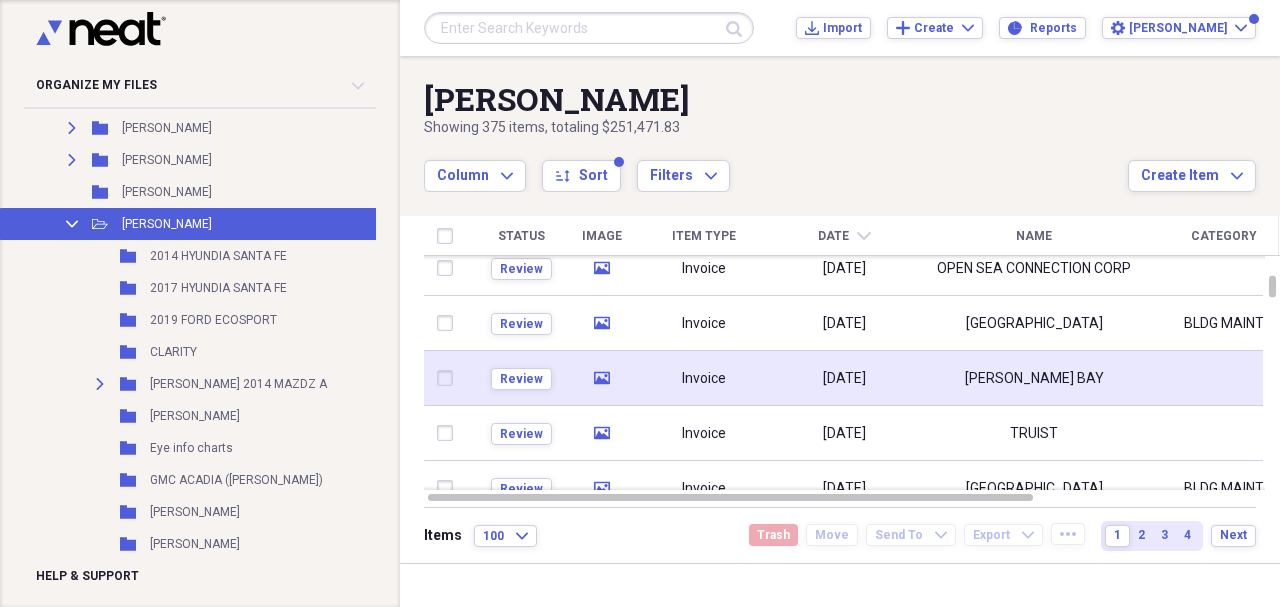 click on "07/12/2025" at bounding box center (844, 378) 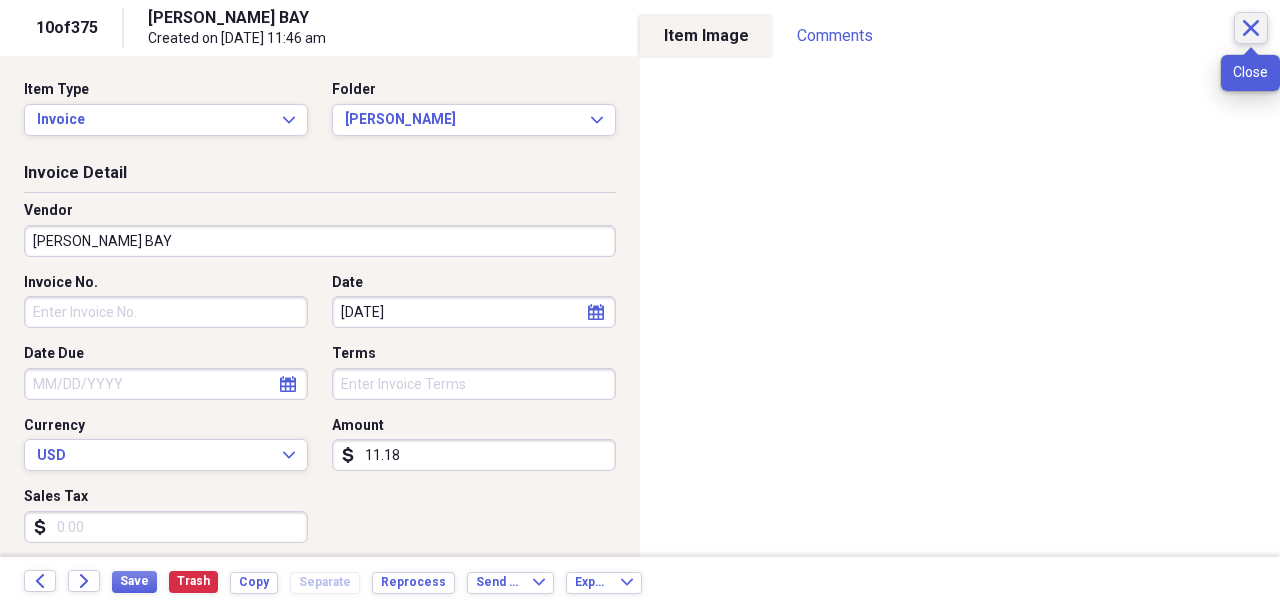 click on "Close" 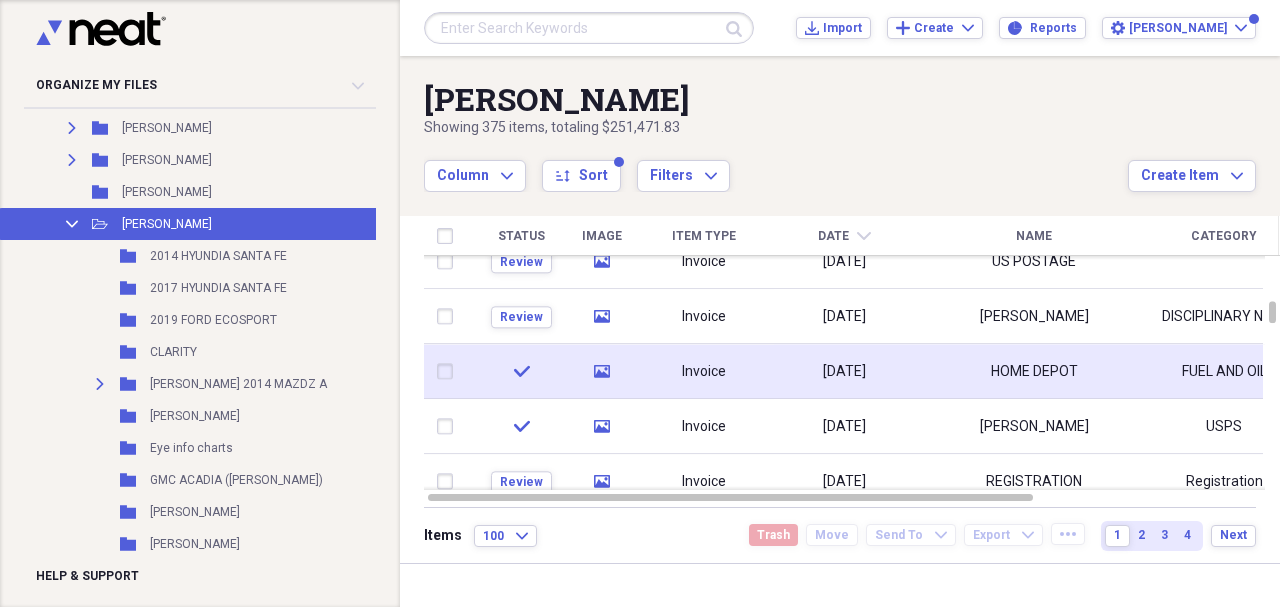 click on "[DATE]" at bounding box center (844, 372) 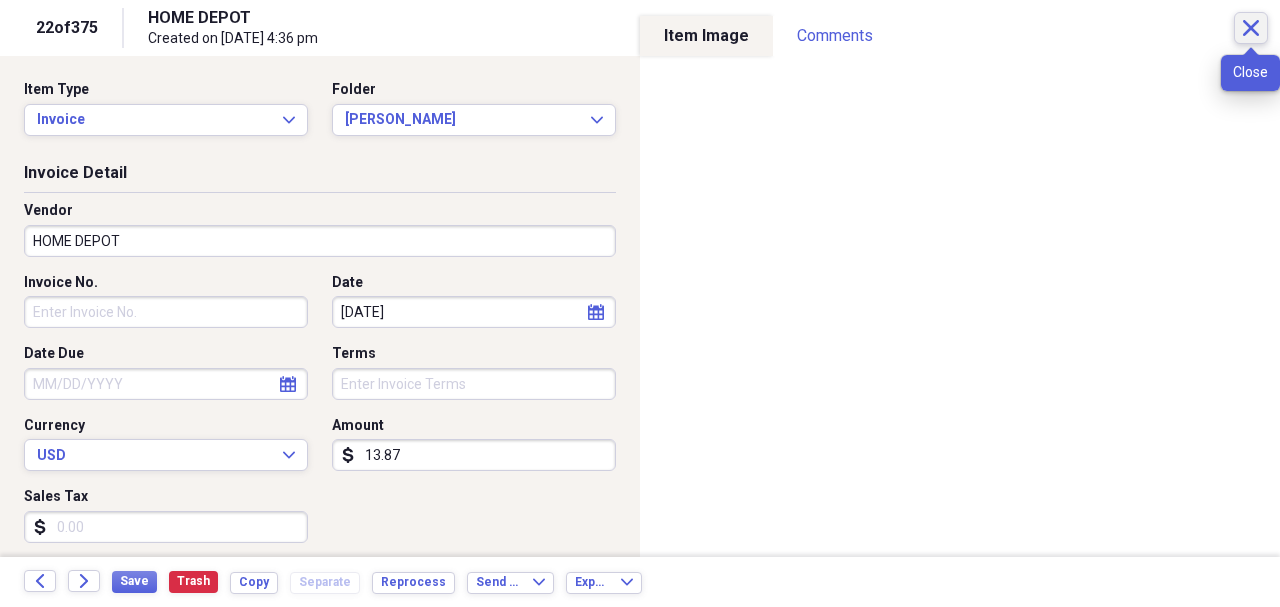 click 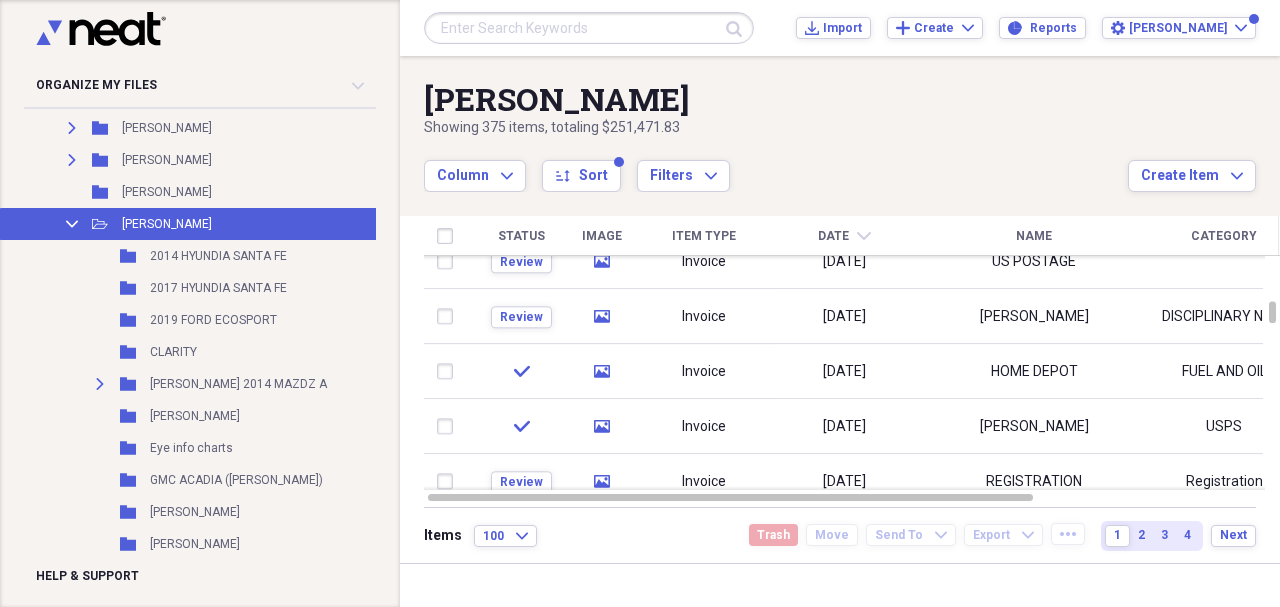 click at bounding box center [589, 28] 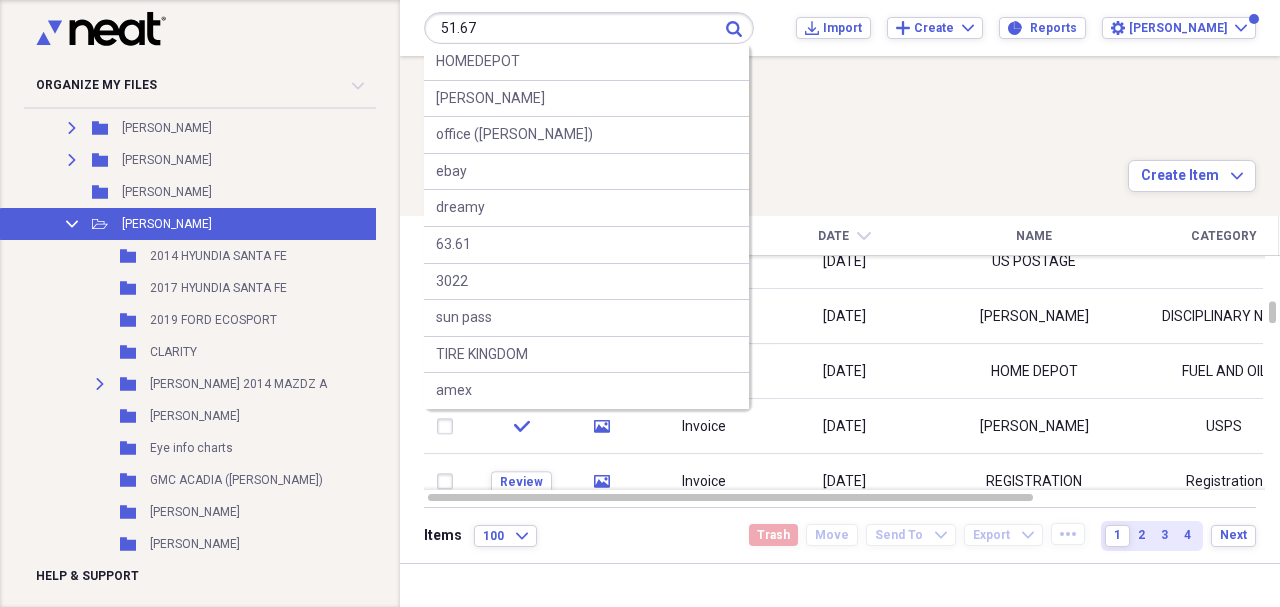 type on "51.67" 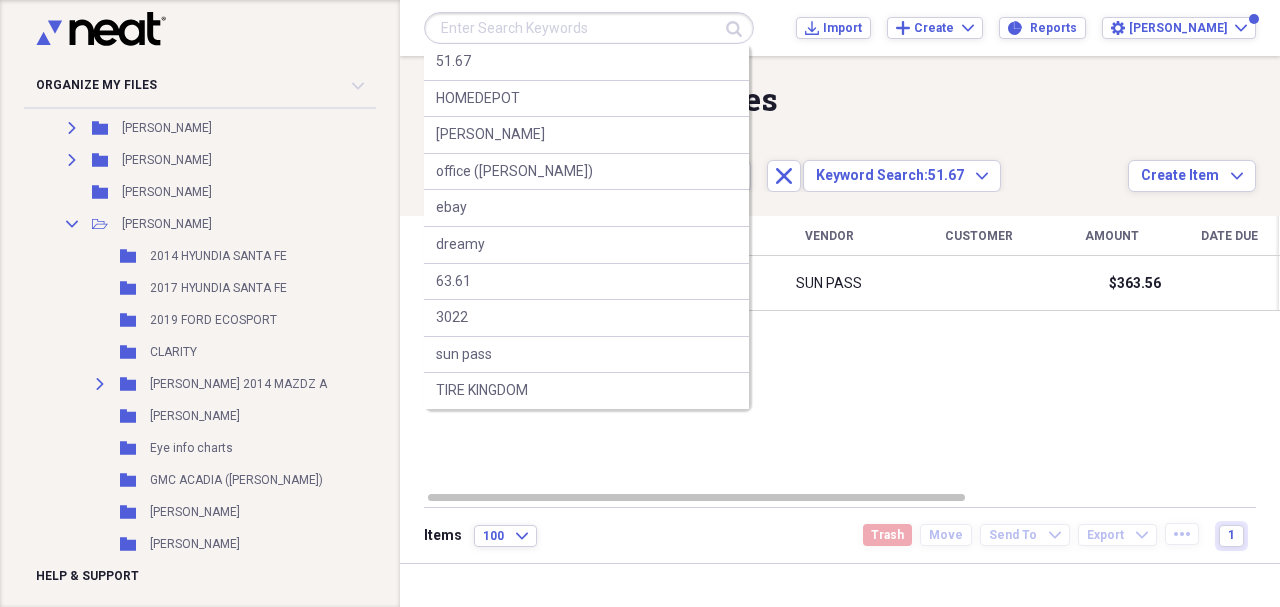 click at bounding box center (589, 28) 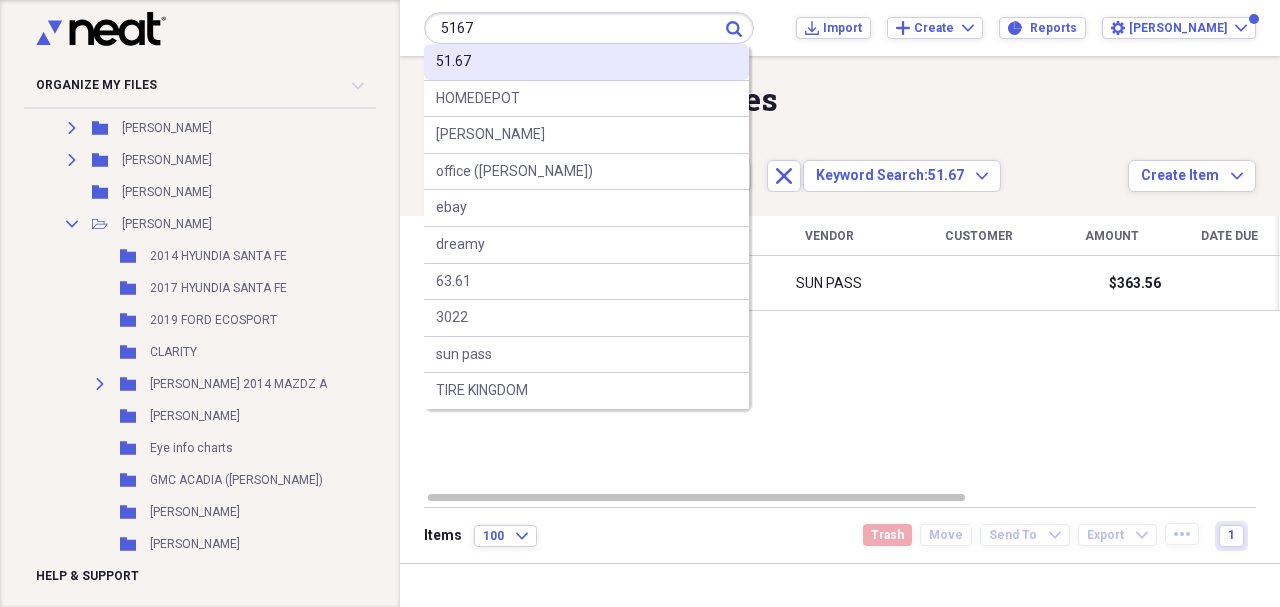 type on "5167" 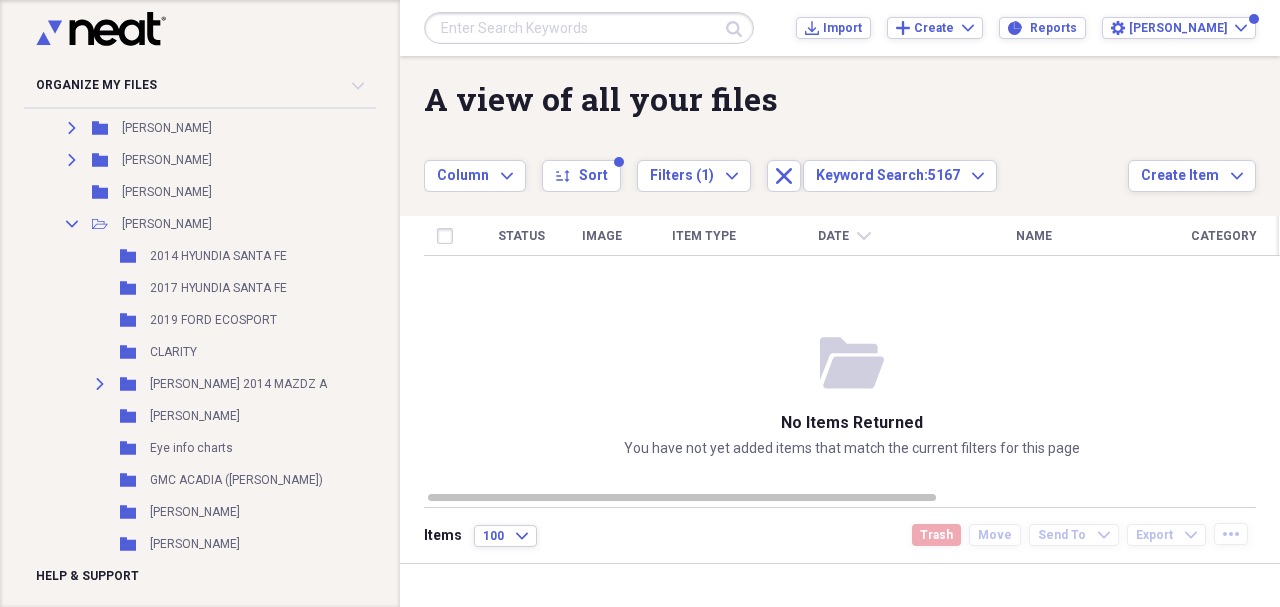 click at bounding box center (589, 28) 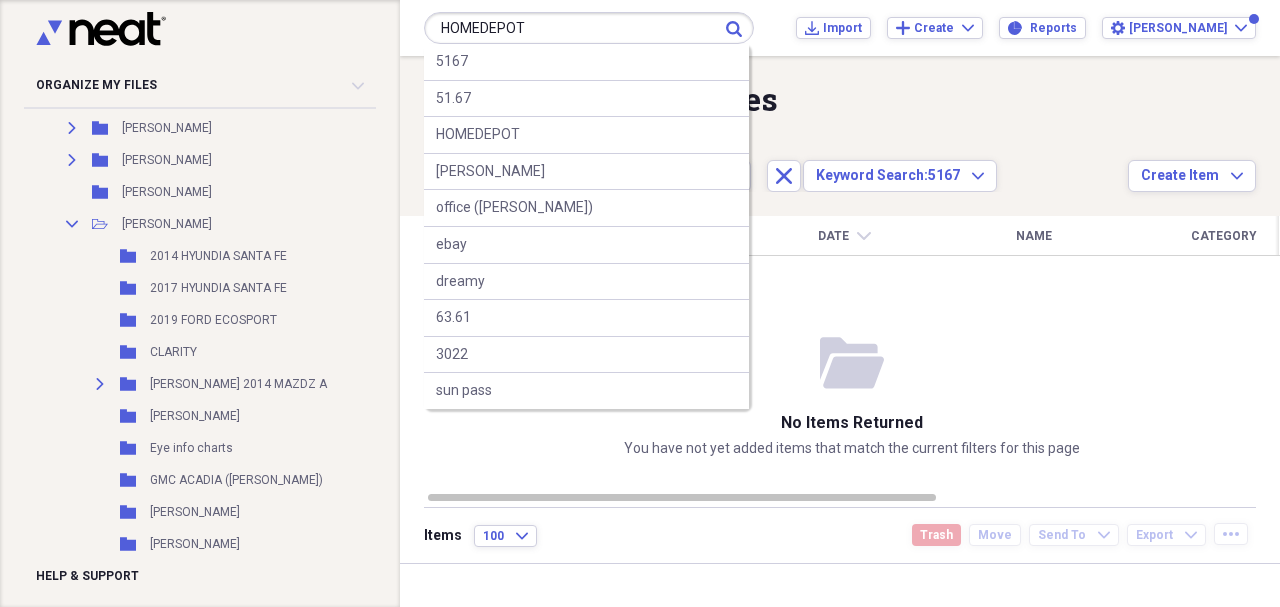 type on "HOMEDEPOT" 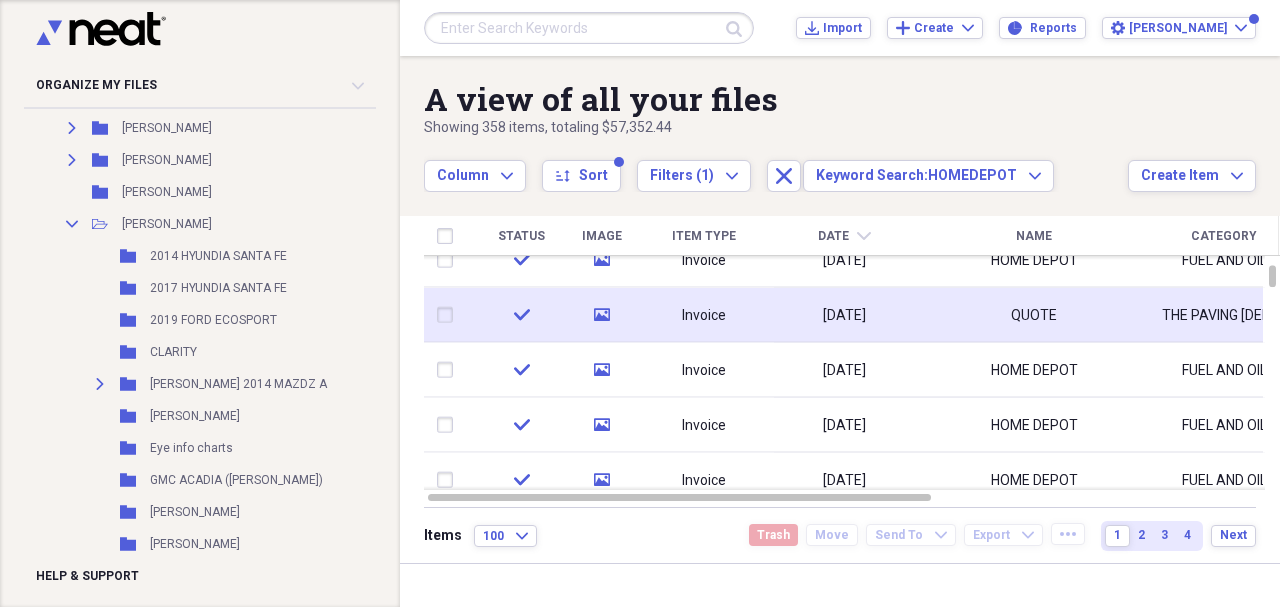 click on "[DATE]" at bounding box center (844, 315) 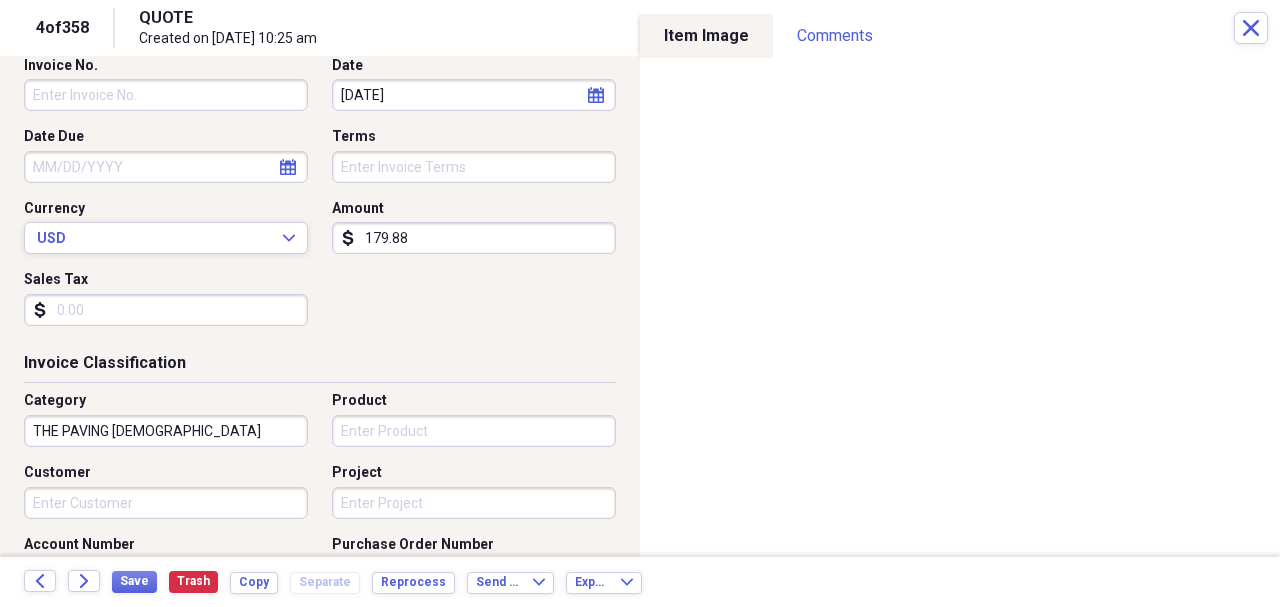 scroll, scrollTop: 333, scrollLeft: 0, axis: vertical 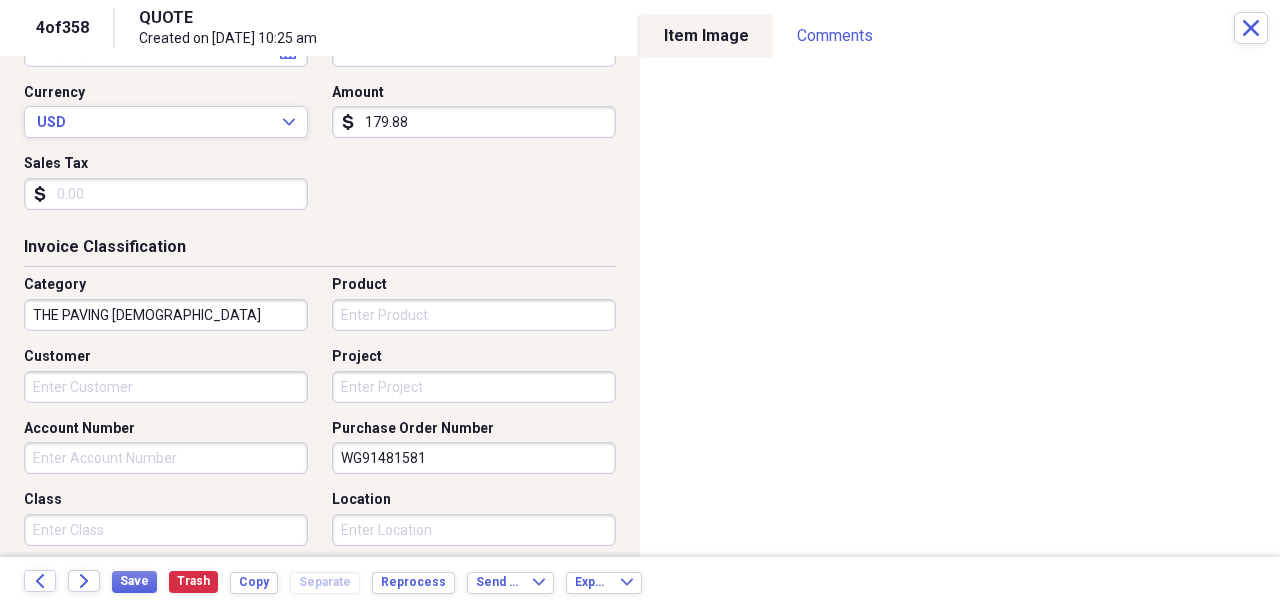 click on "Organize My Files 99+ Collapse Unfiled Needs Review 99+ Unfiled All Files Unfiled Unfiled Unfiled Saved Reports Collapse My Cabinet James' Cabinet Add Folder Expand Folder A ADVANCE FIRE & SAFETY Add Folder Folder A/C MAINT CHECK SHEET Add Folder Folder A/C REPAIR Add Folder Expand Folder A/C UNITS Add Folder Folder AAA NOT ASSIGNED Add Folder Folder ABB LOGO AGREEMENT Add Folder Folder ACCORDION SHUTTERS Add Folder Folder AIRPORT ACCESS  REQUEST Add Folder Folder ALARM USERS SDE/SDL Add Folder Folder ALLDATA MECH SOFTWARE Add Folder Expand Folder AMAZON Add Folder Expand Folder ANDERSEN MAREIAL HANDLING Add Folder Folder ANNUAL PERMIT Add Folder Folder AOA ACCESS REQUEST Add Folder Folder Aprons Add Folder Folder ASPHALT QUOTE/PRPOSAL Add Folder Folder AUTO/INSURANCE/SDE/SDL Add Folder Folder BEST BUY ACCOUNT Add Folder Folder BILL OF SALE Add Folder Folder BJs Add Folder Folder BOOTH REPAIR( WOLFSON CAMPUS) Add Folder Folder Business Cards Add Folder Folder CALENDARS Add Folder Folder Check copies Collapse" at bounding box center (640, 303) 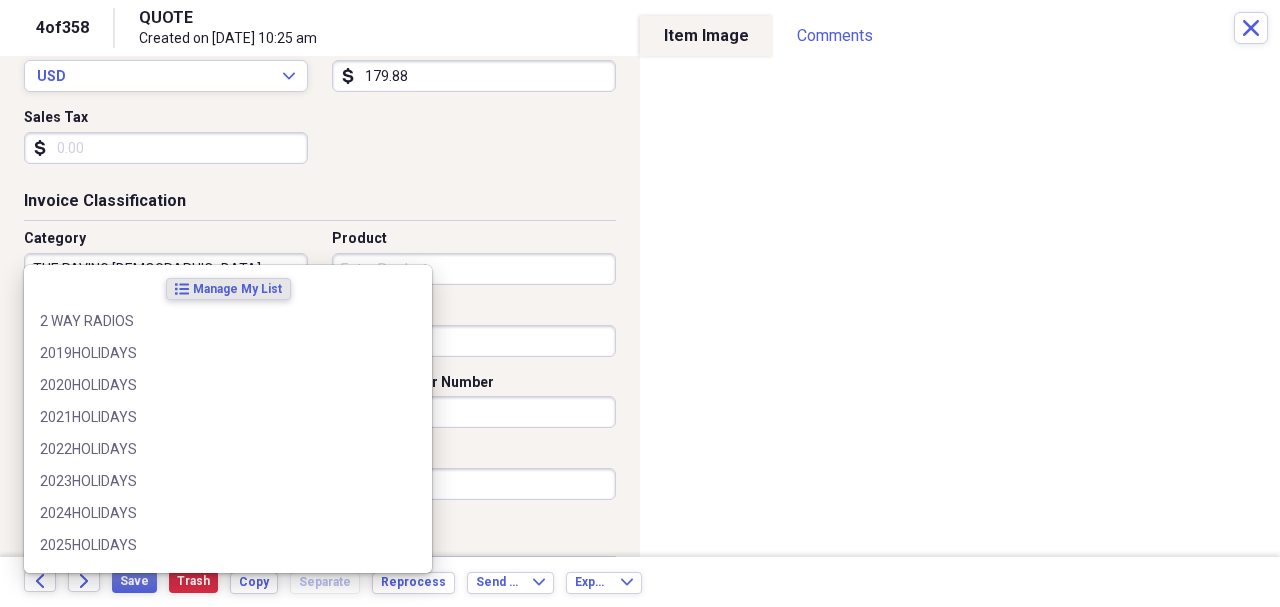 scroll, scrollTop: 400, scrollLeft: 0, axis: vertical 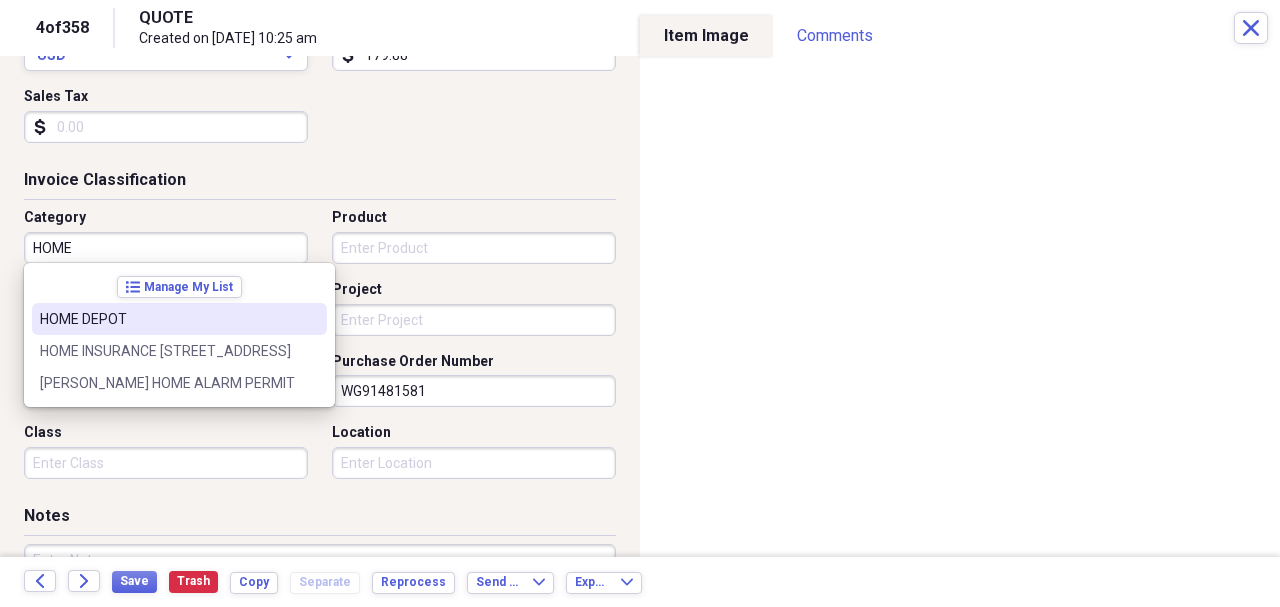 click on "HOME DEPOT" at bounding box center [167, 319] 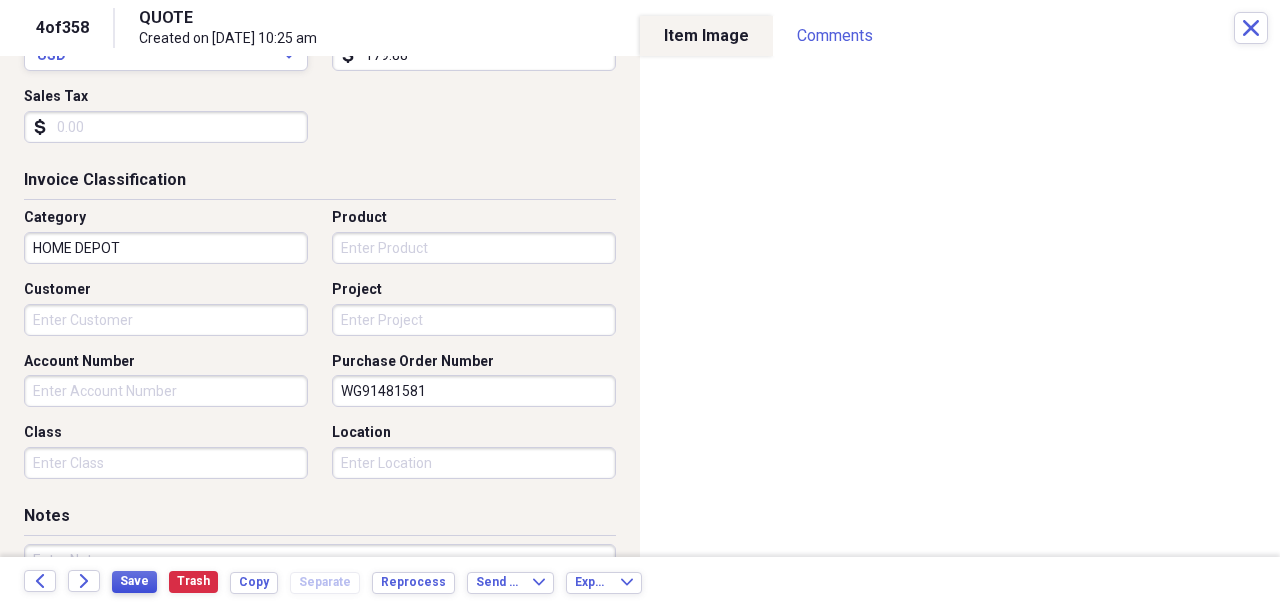 click on "Save" at bounding box center (134, 581) 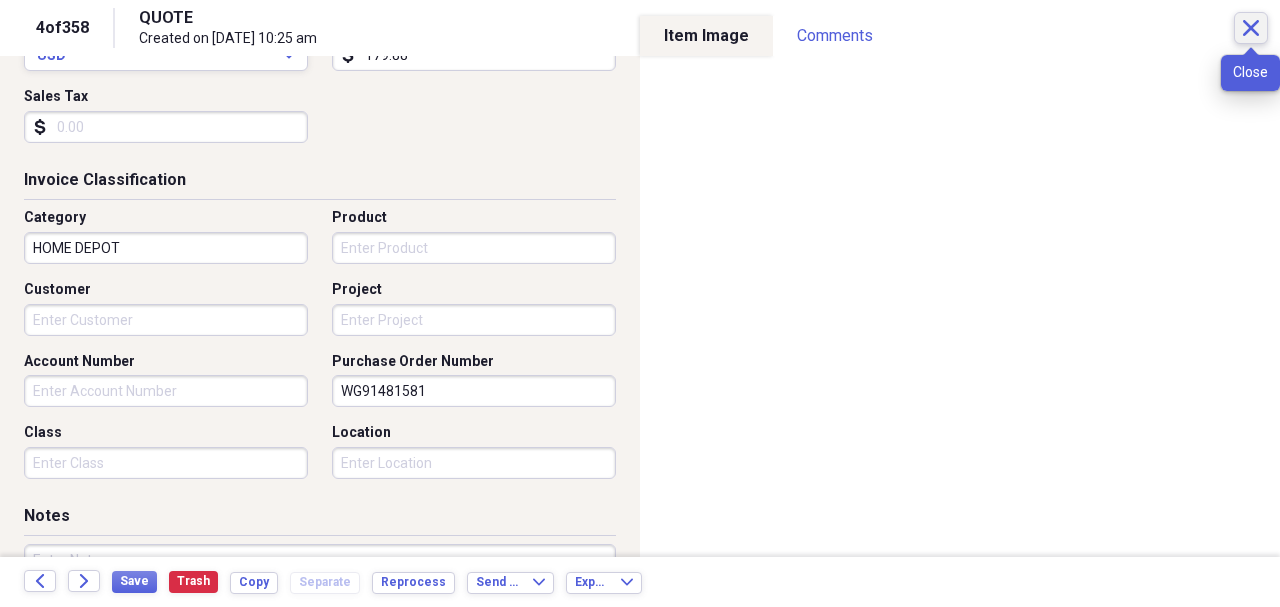 click 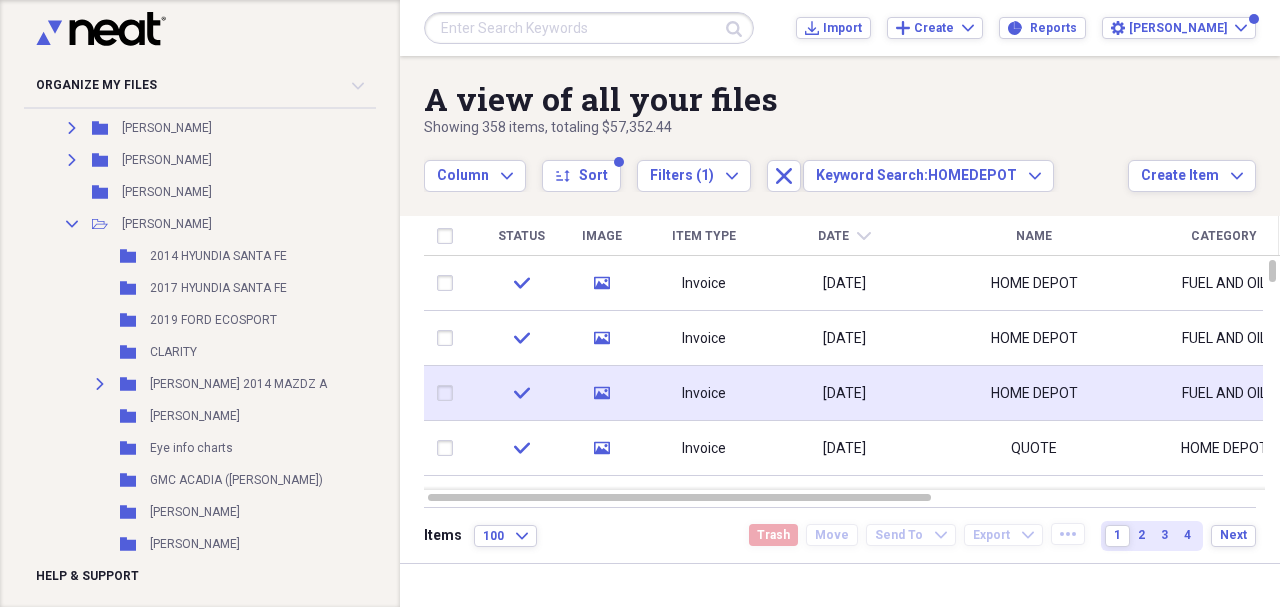 click on "Invoice" at bounding box center (704, 393) 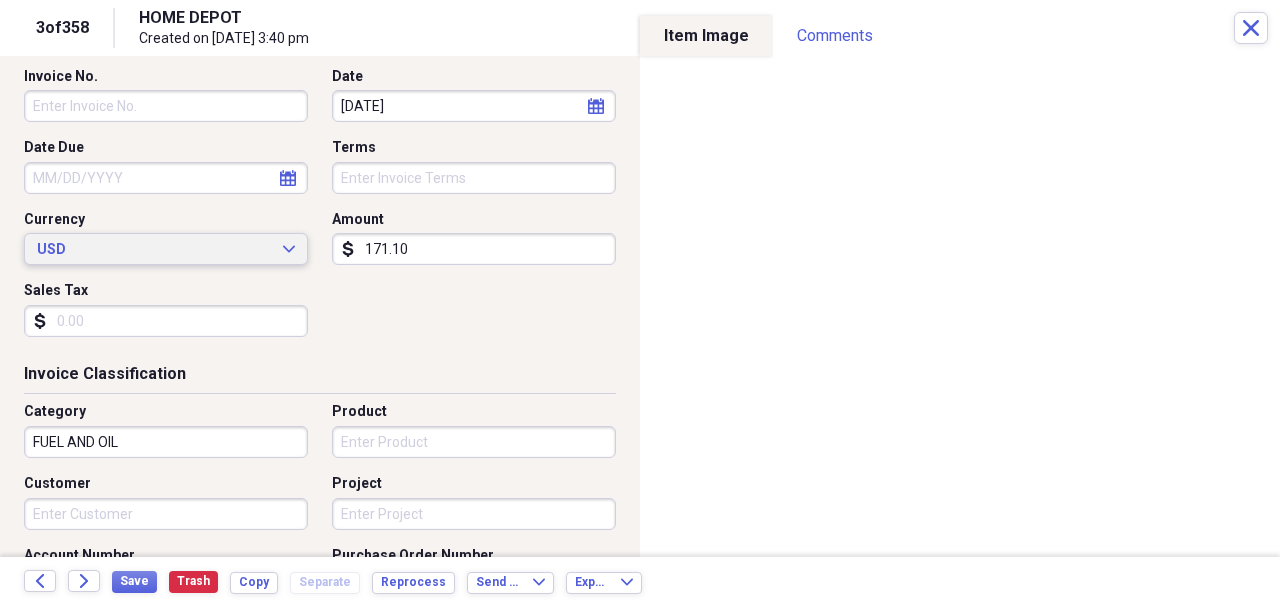 scroll, scrollTop: 266, scrollLeft: 0, axis: vertical 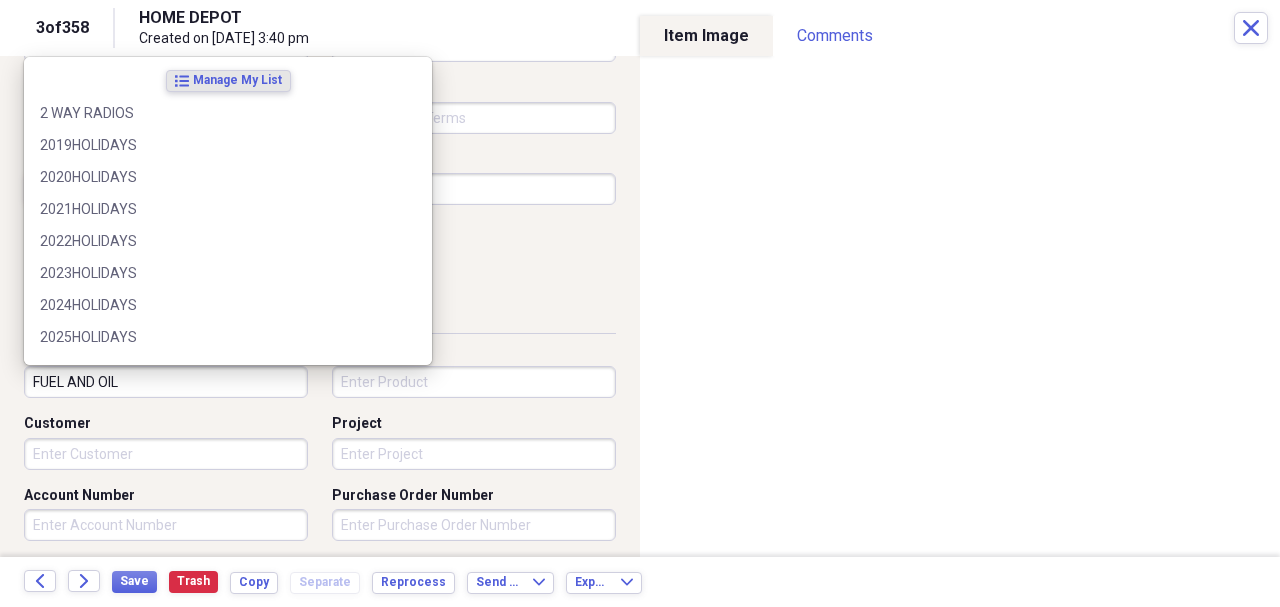 click on "FUEL AND OIL" at bounding box center (166, 382) 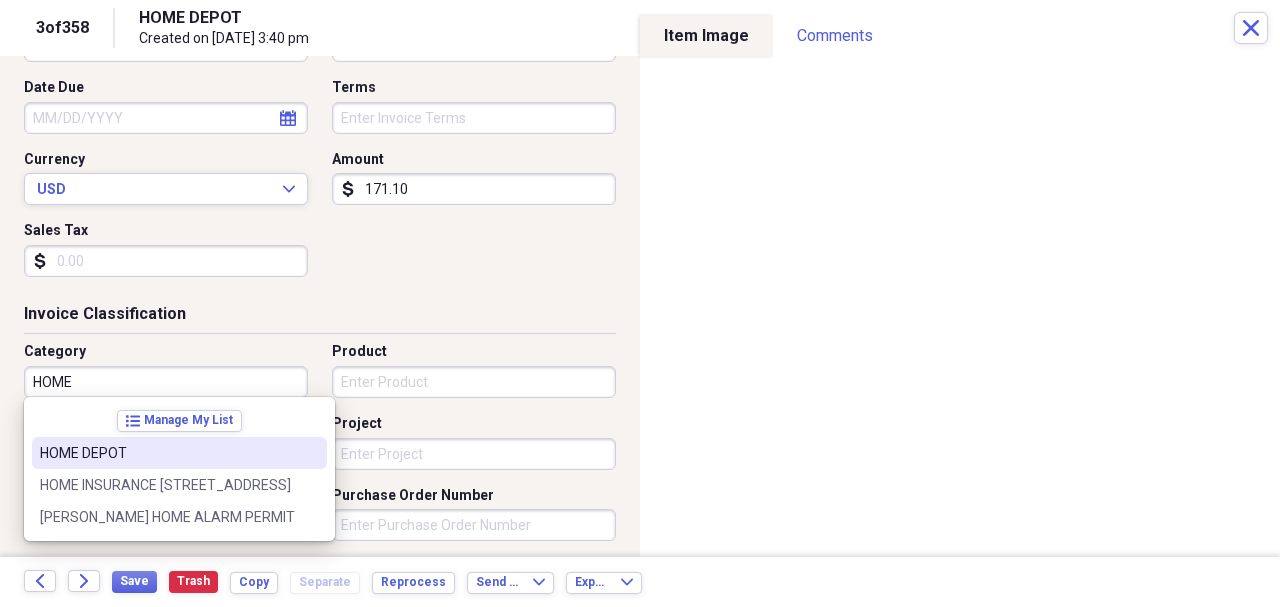 click on "HOME DEPOT" at bounding box center (167, 453) 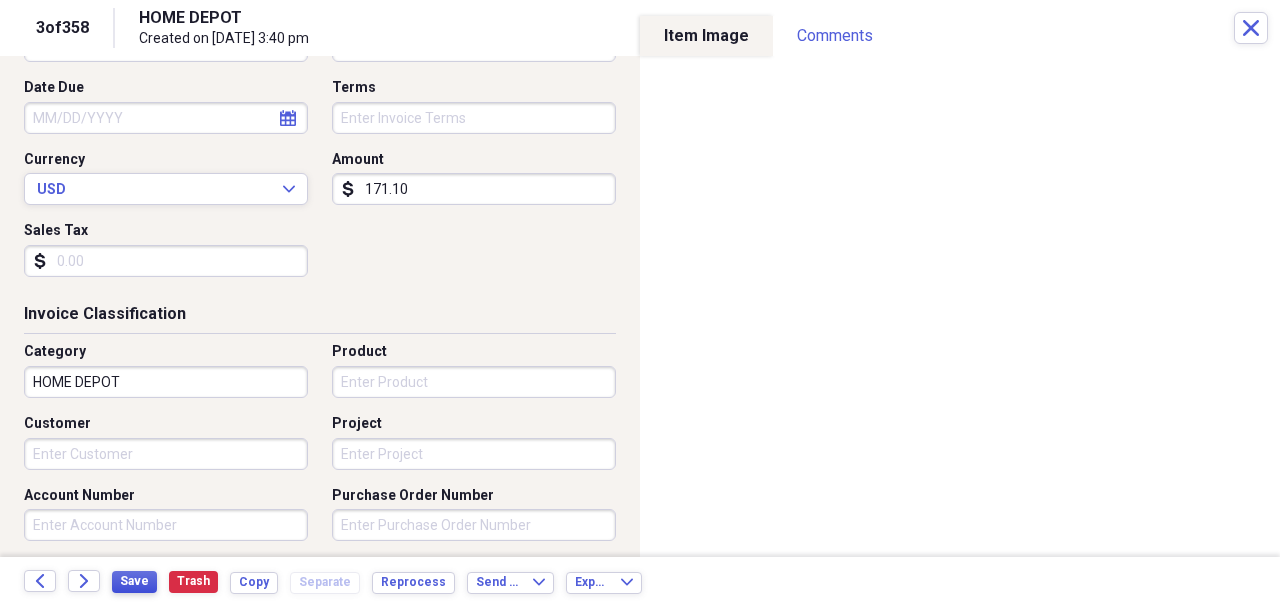 click on "Save" at bounding box center (134, 581) 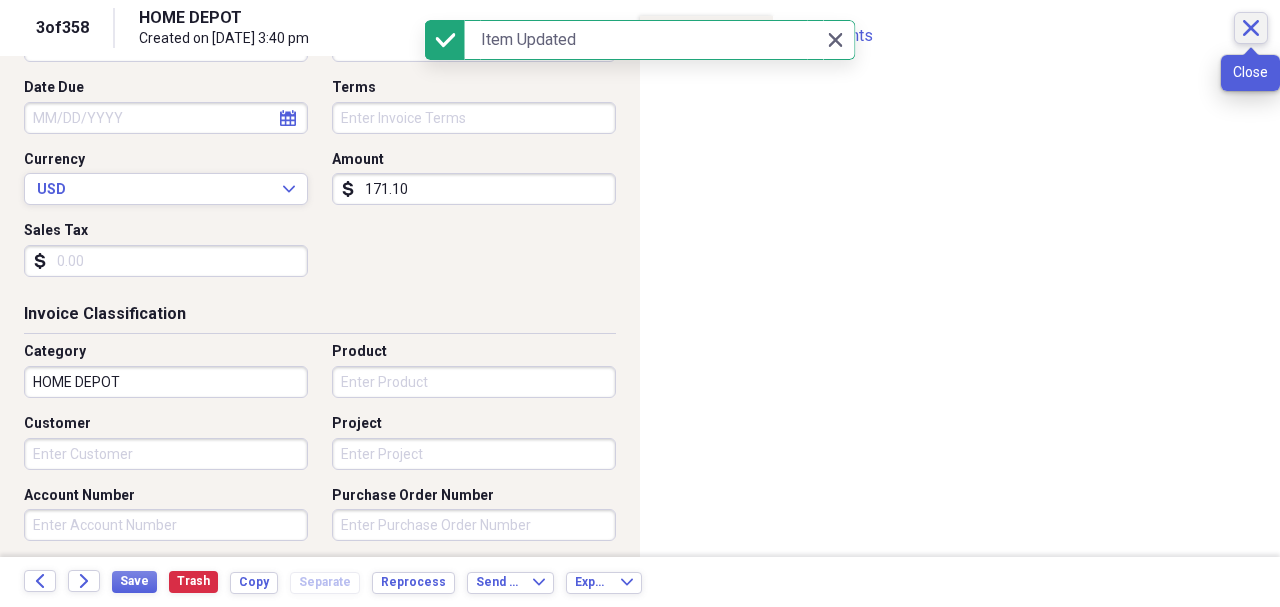 click on "Close" 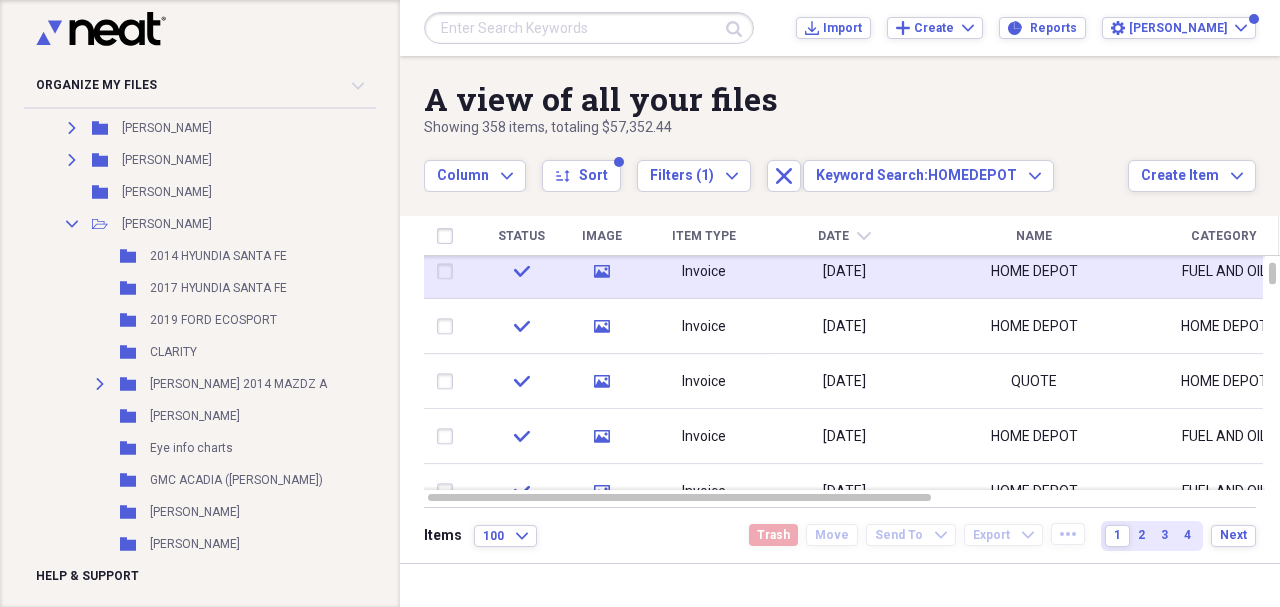 click on "Invoice" at bounding box center [704, 271] 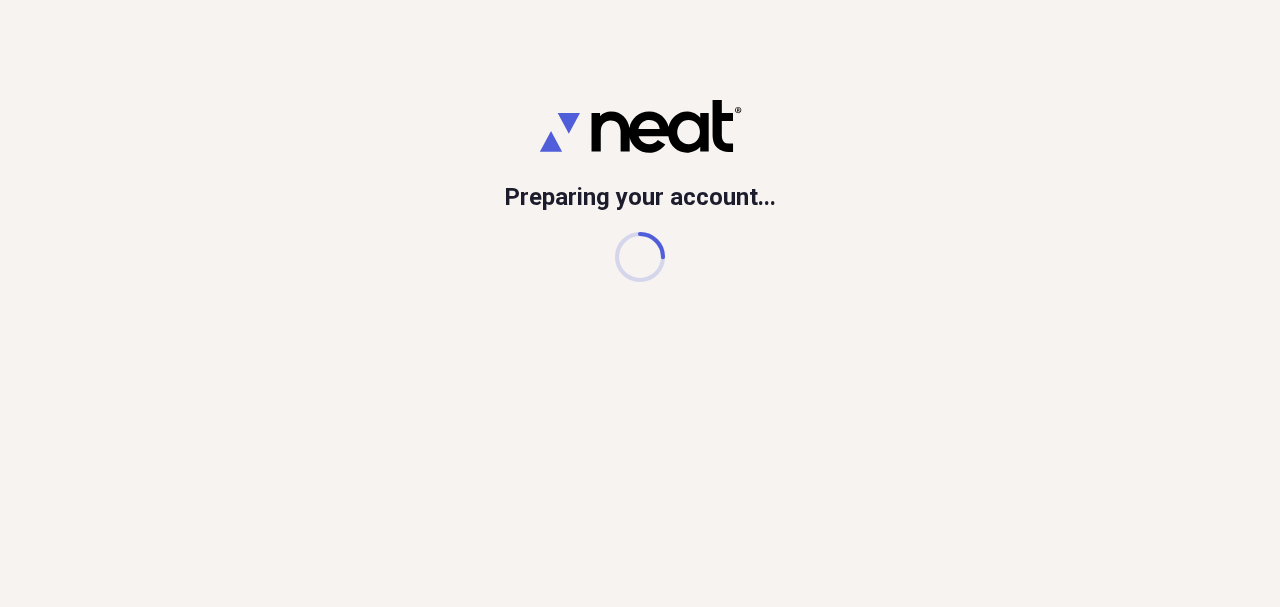 scroll, scrollTop: 0, scrollLeft: 0, axis: both 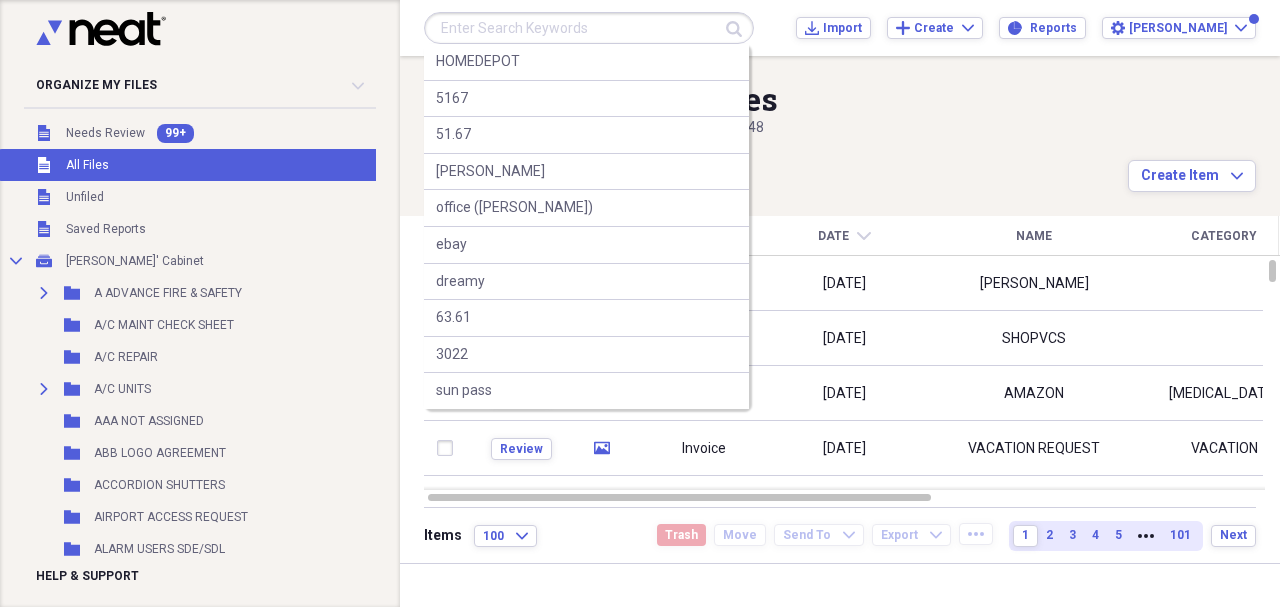 click at bounding box center [589, 28] 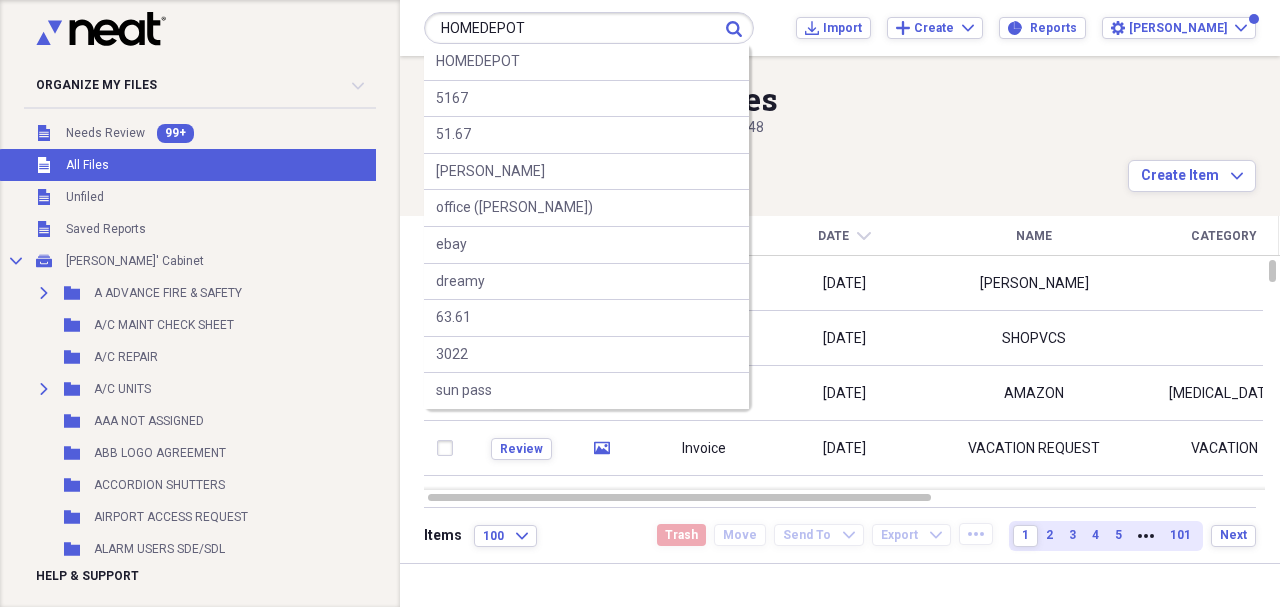 type on "HOMEDEPOT" 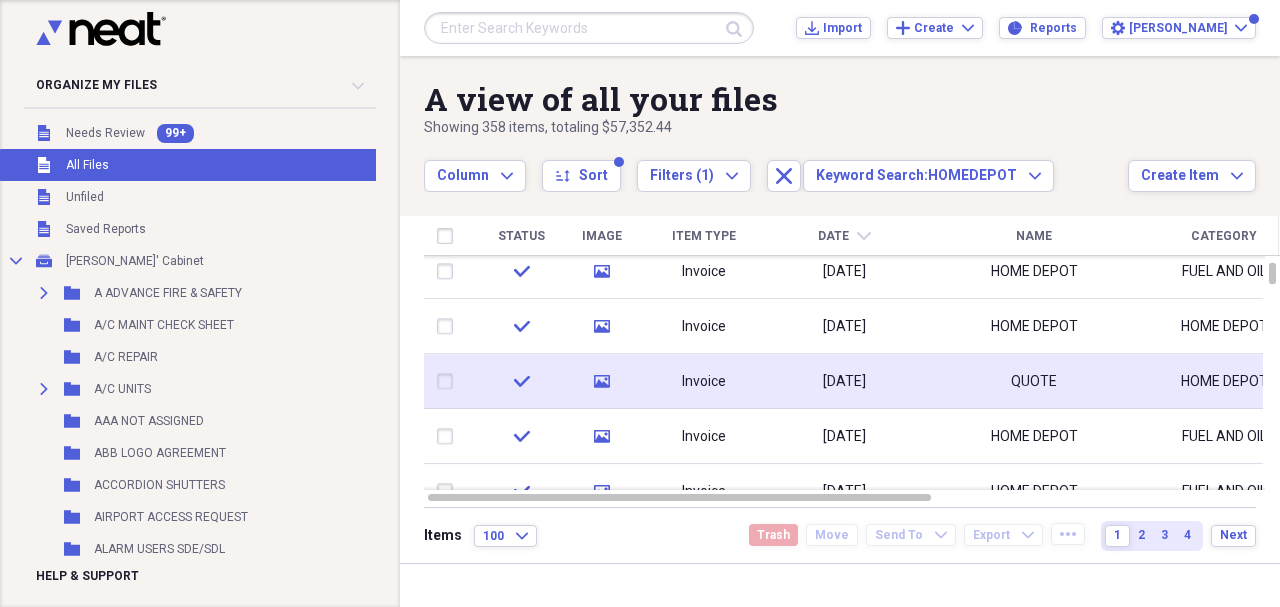 click on "[DATE]" at bounding box center [844, 382] 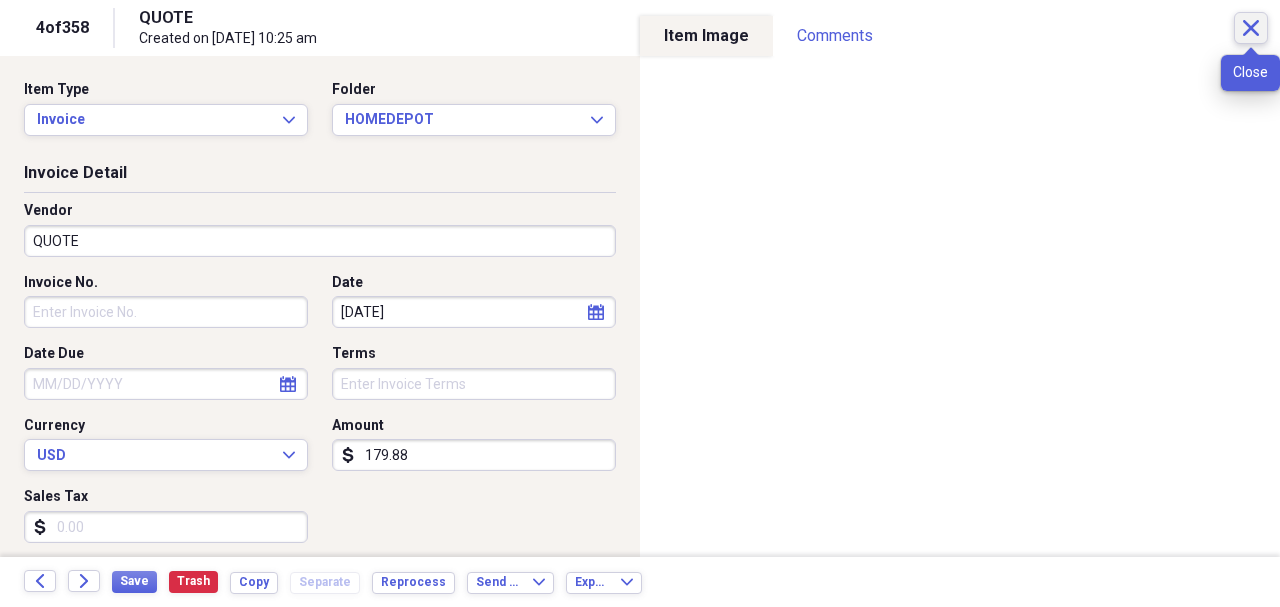 click 